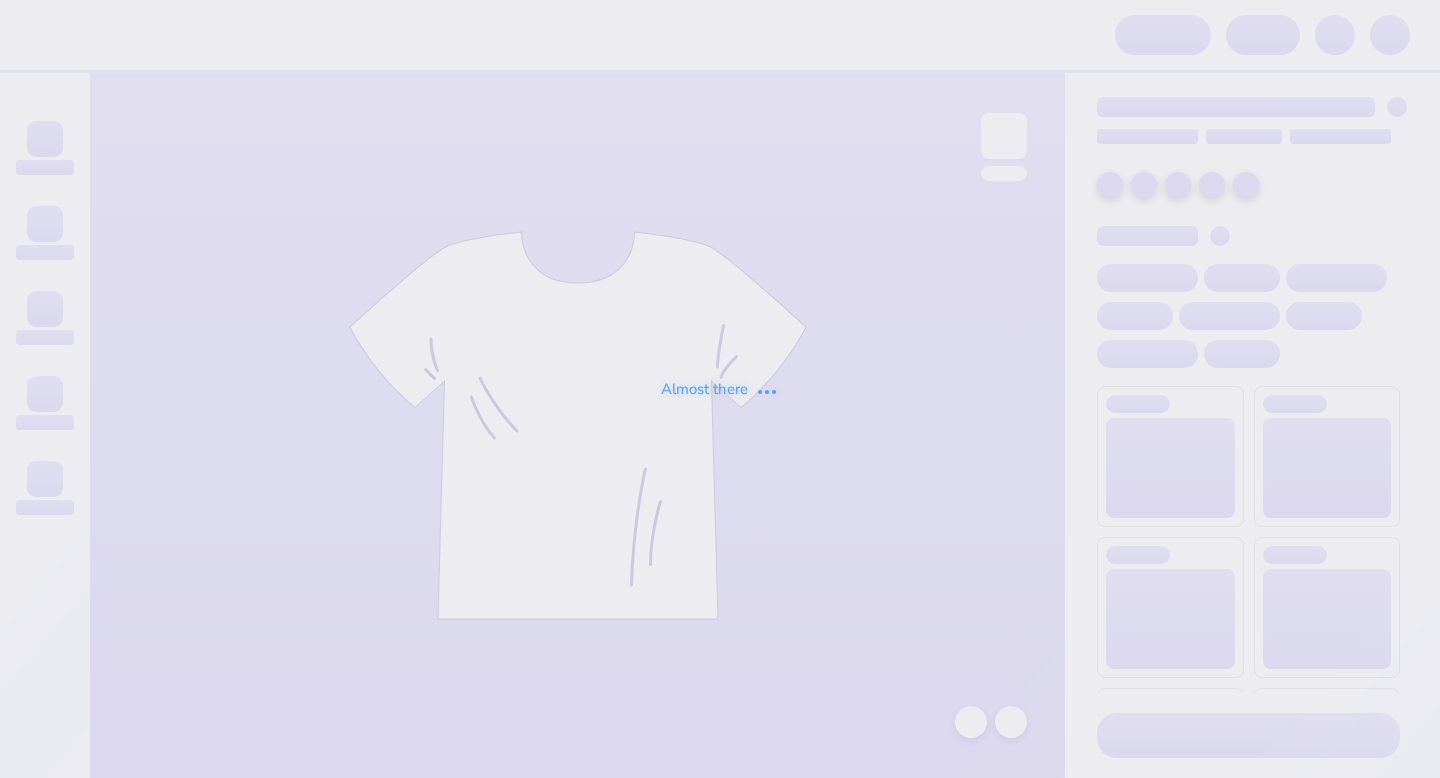 scroll, scrollTop: 0, scrollLeft: 0, axis: both 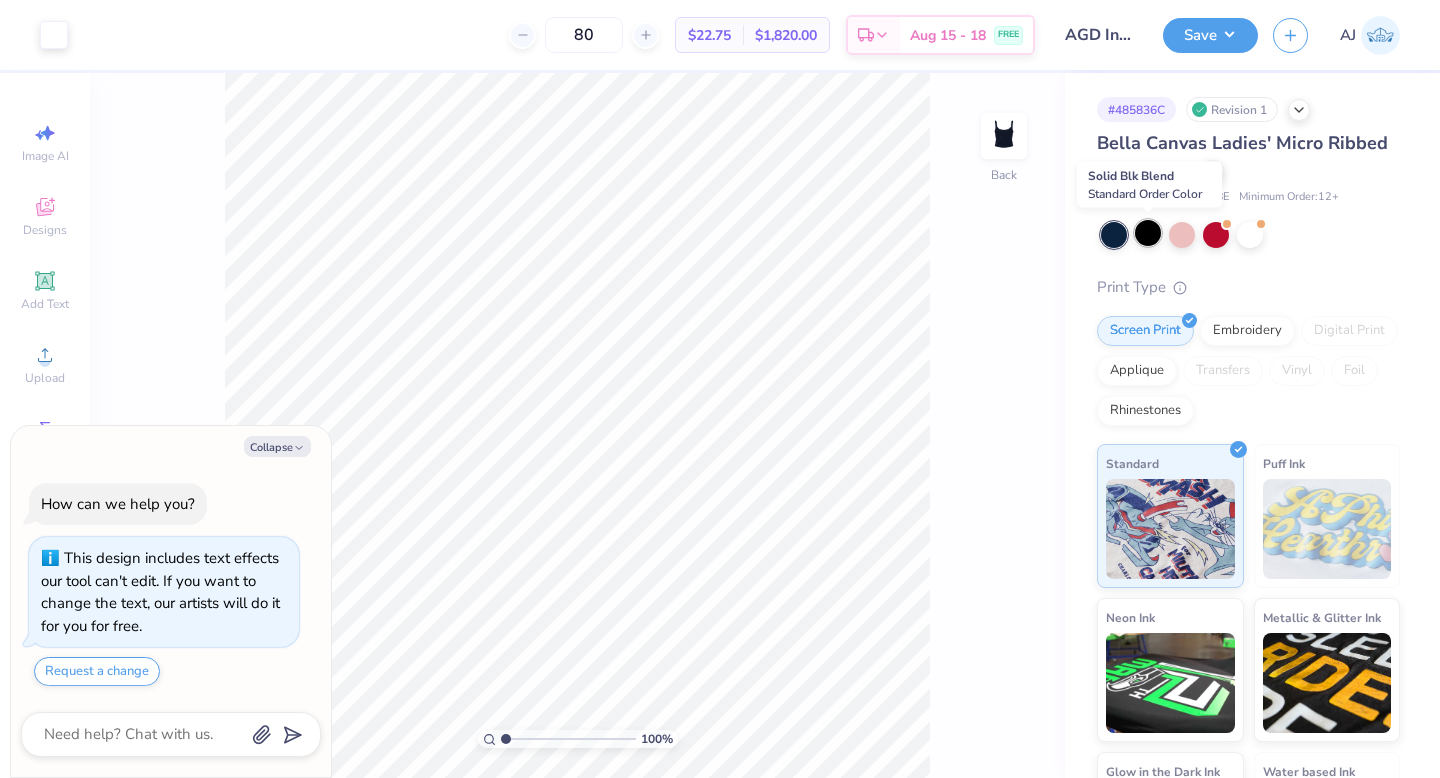 click at bounding box center [1148, 233] 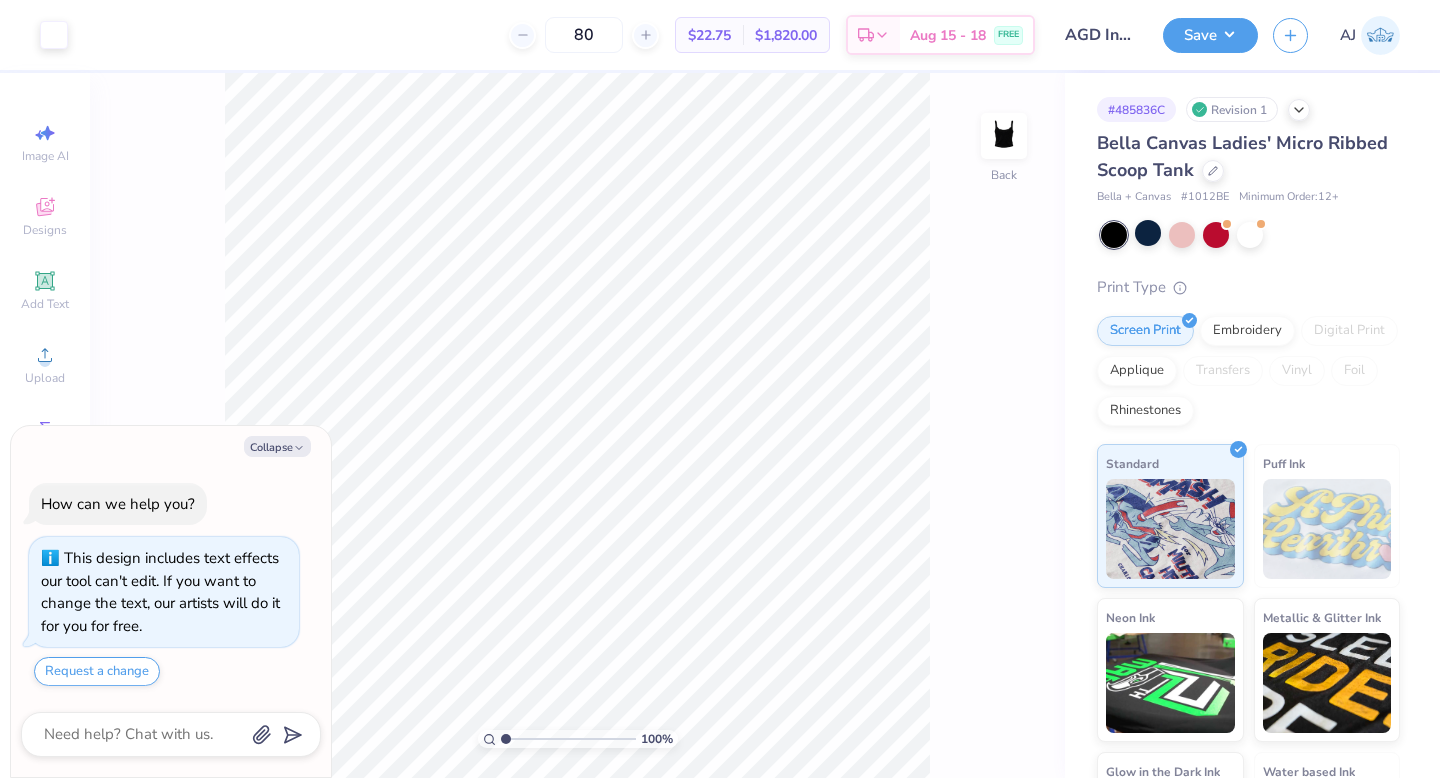 click on "Bella Canvas Ladies' Micro Ribbed Scoop Tank Bella + Canvas # 1012BE Minimum Order:  12 +   Print Type Screen Print Embroidery Digital Print Applique Transfers Vinyl Foil Rhinestones Standard Puff Ink Neon Ink Metallic & Glitter Ink Glow in the Dark Ink Water based Ink" at bounding box center [1248, 513] 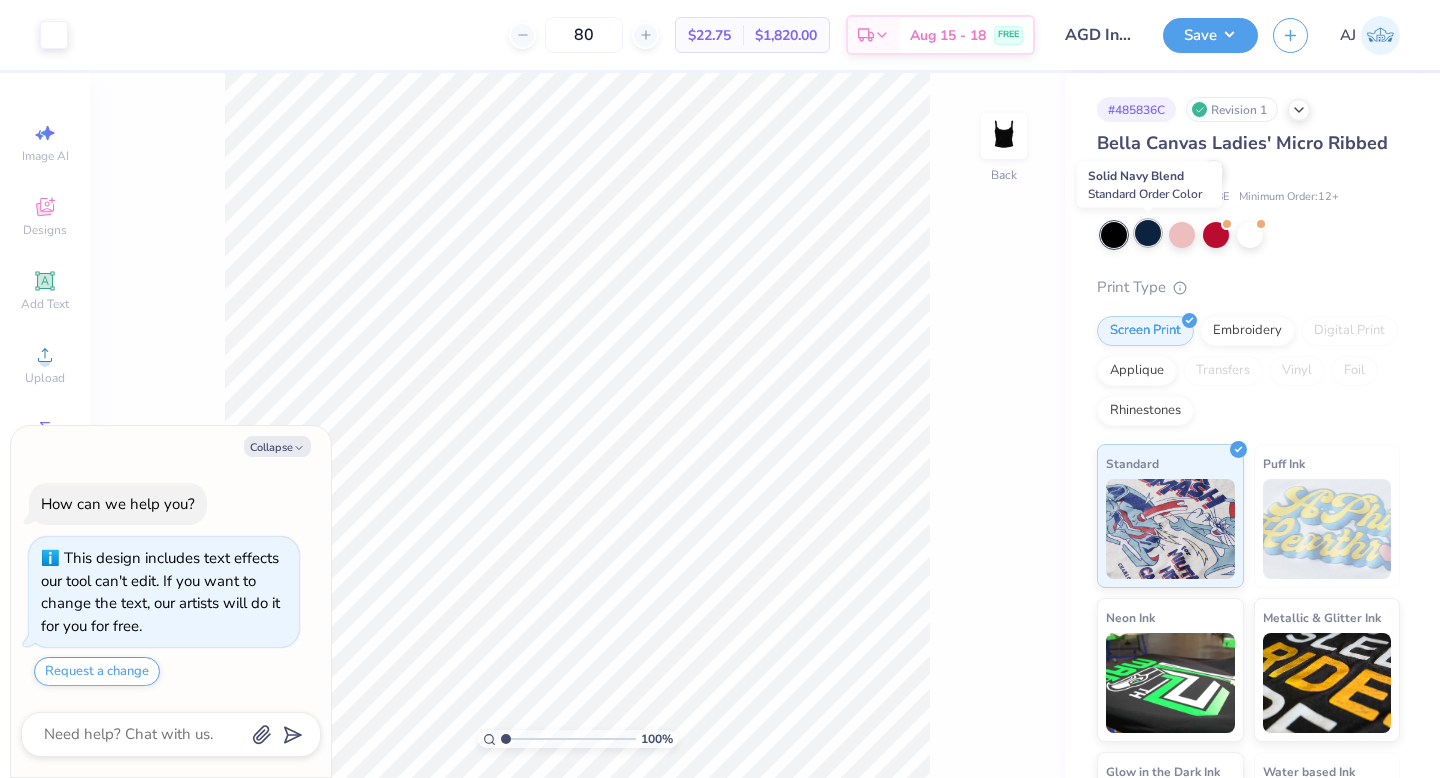 click at bounding box center [1148, 233] 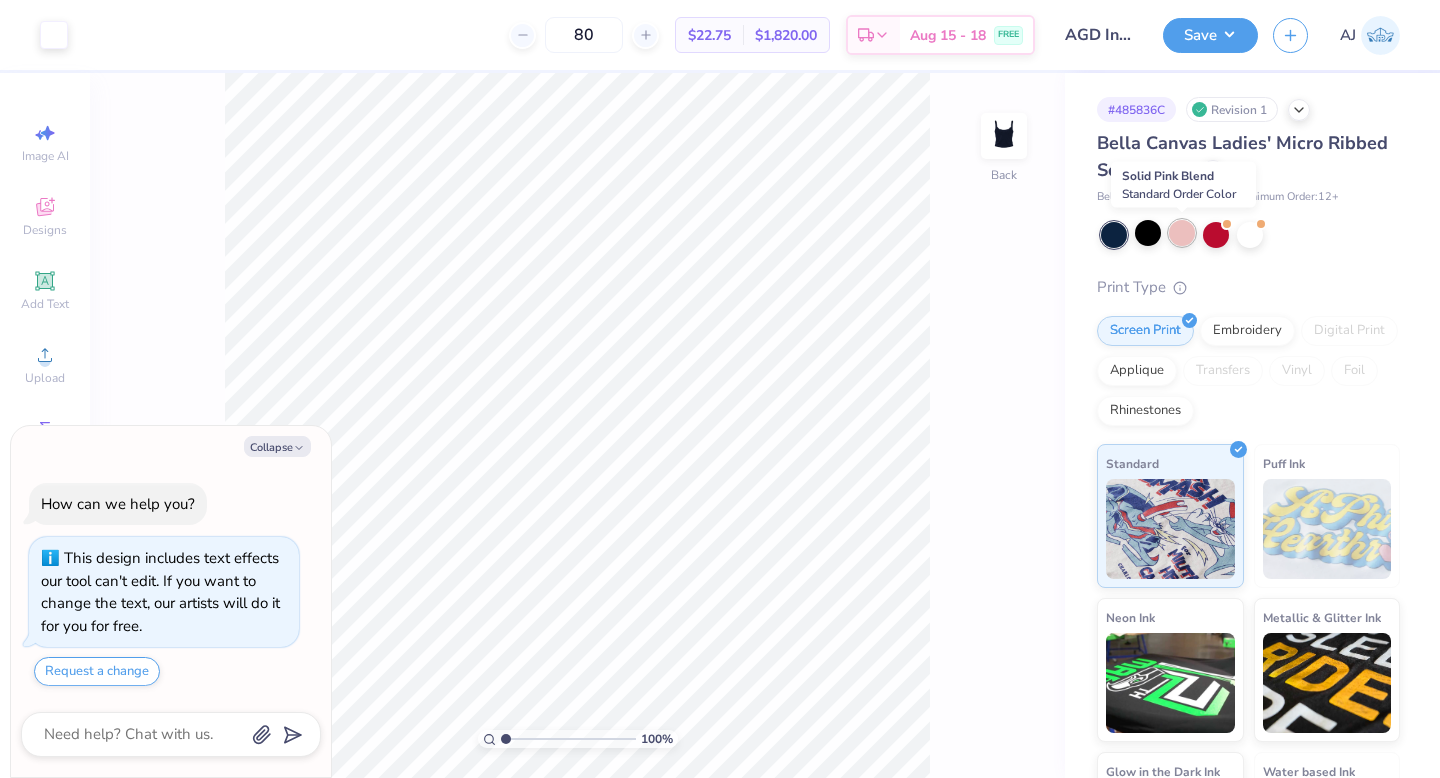 click at bounding box center (1182, 233) 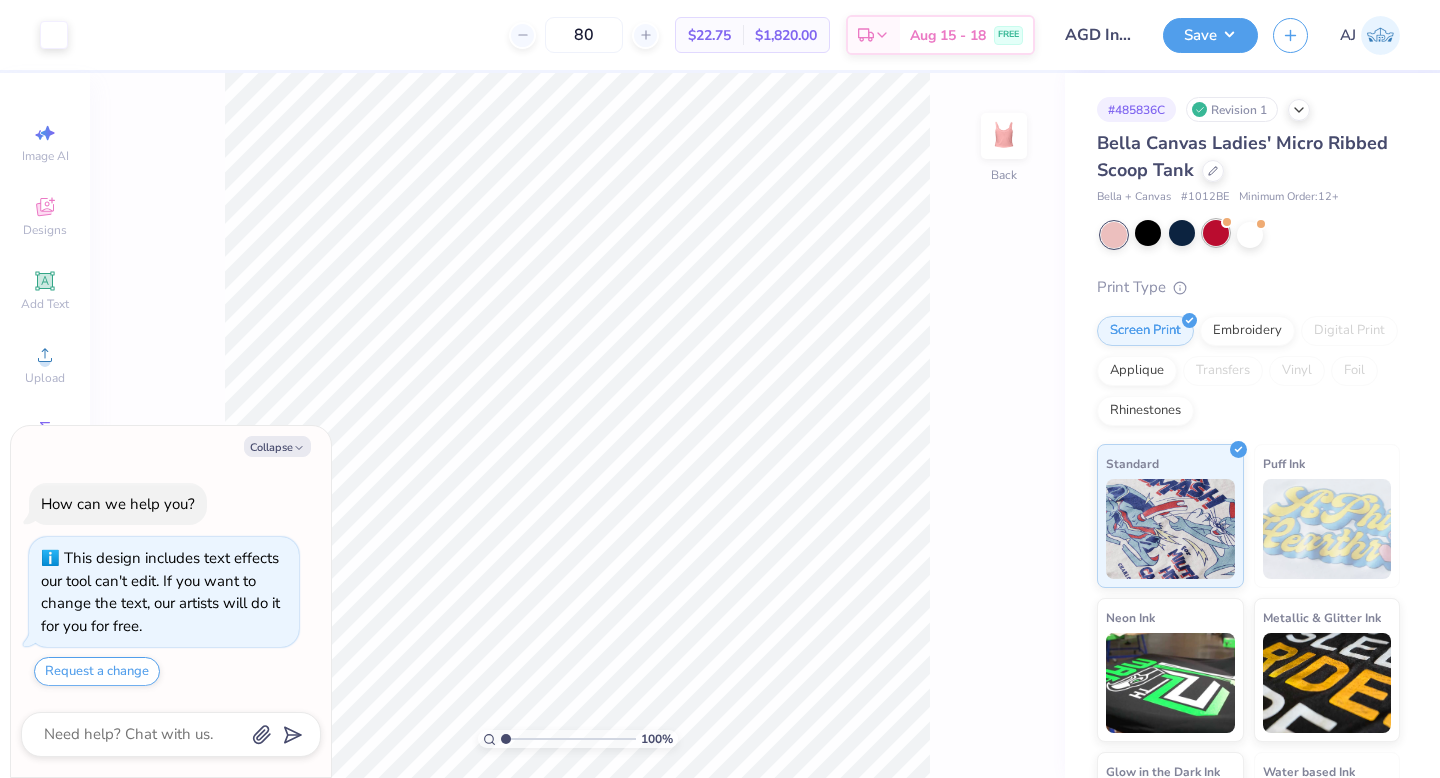 click at bounding box center [1216, 233] 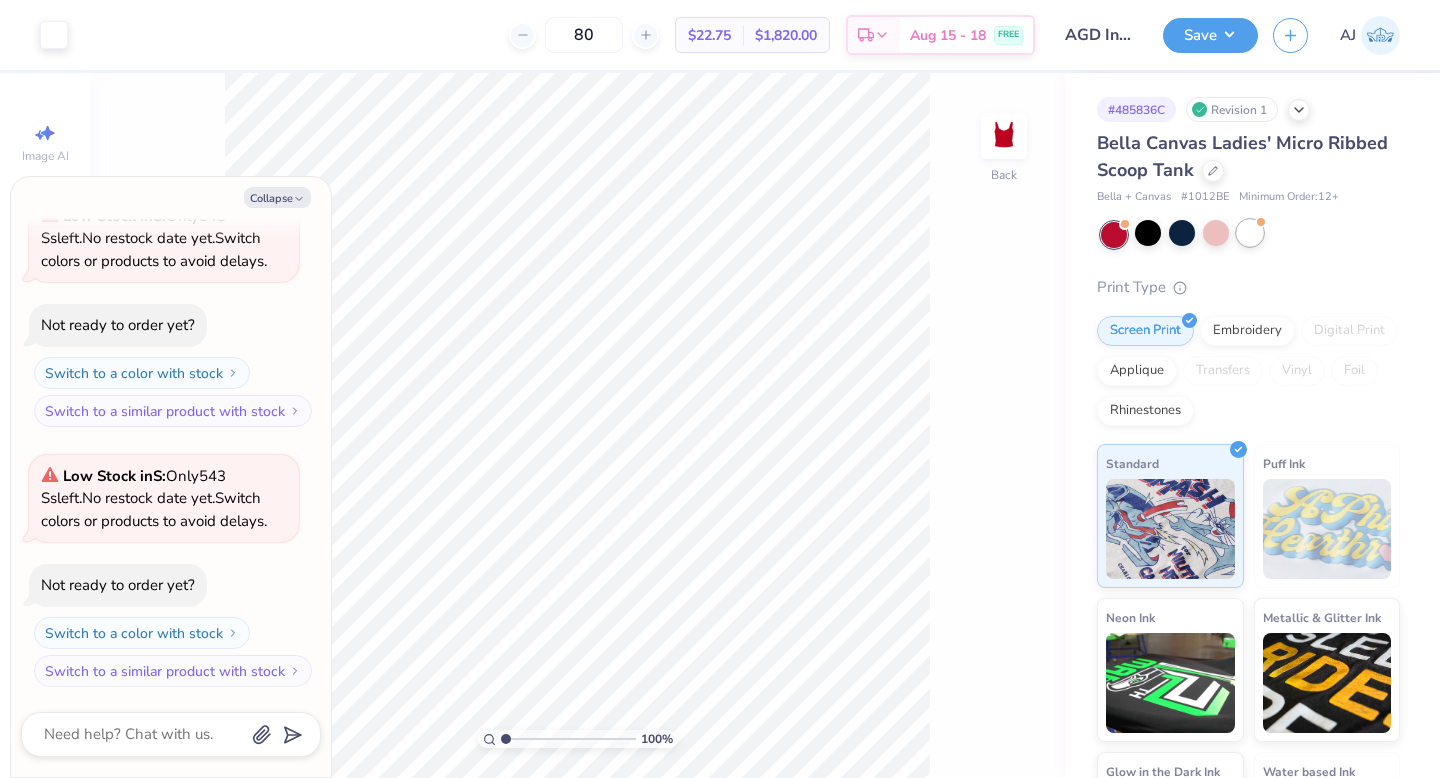 click at bounding box center [1250, 233] 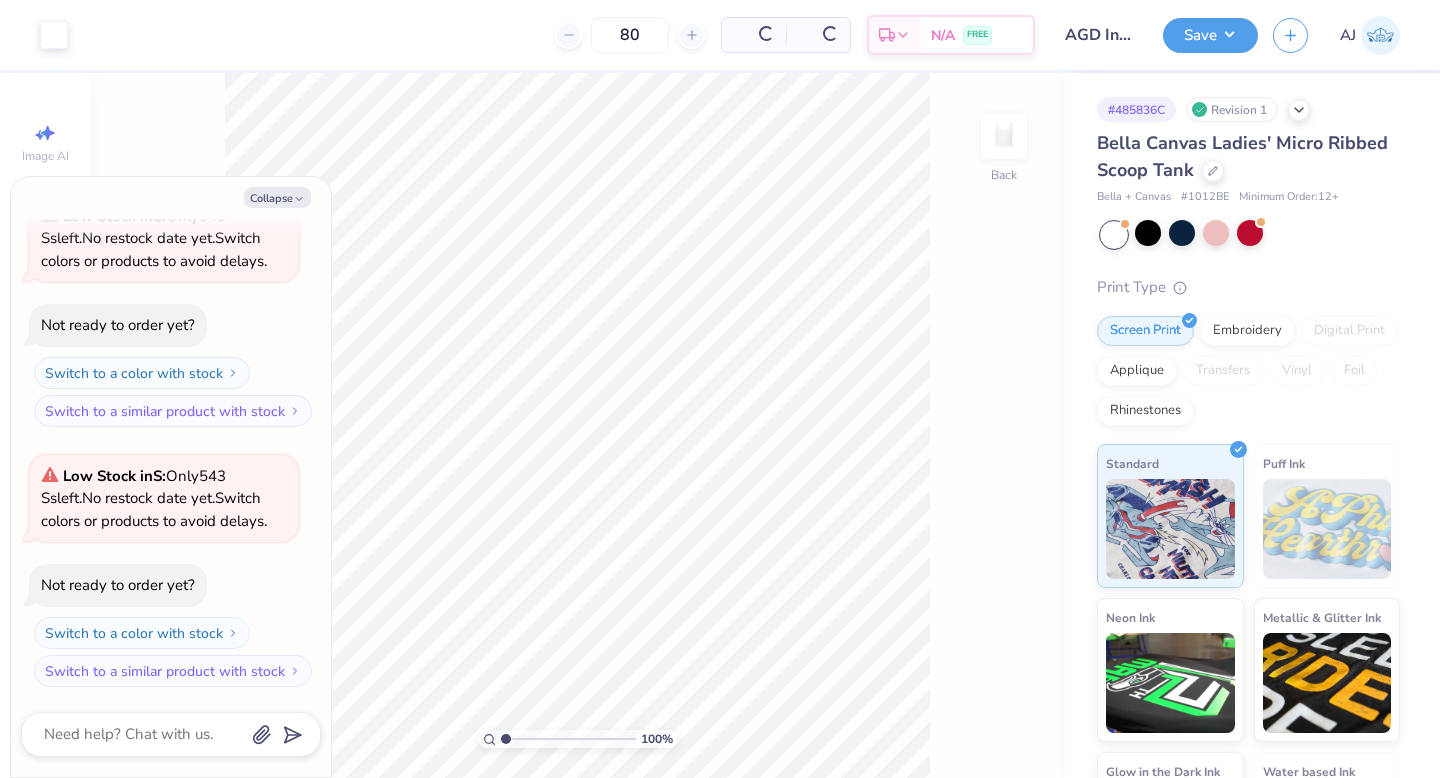 scroll, scrollTop: 531, scrollLeft: 0, axis: vertical 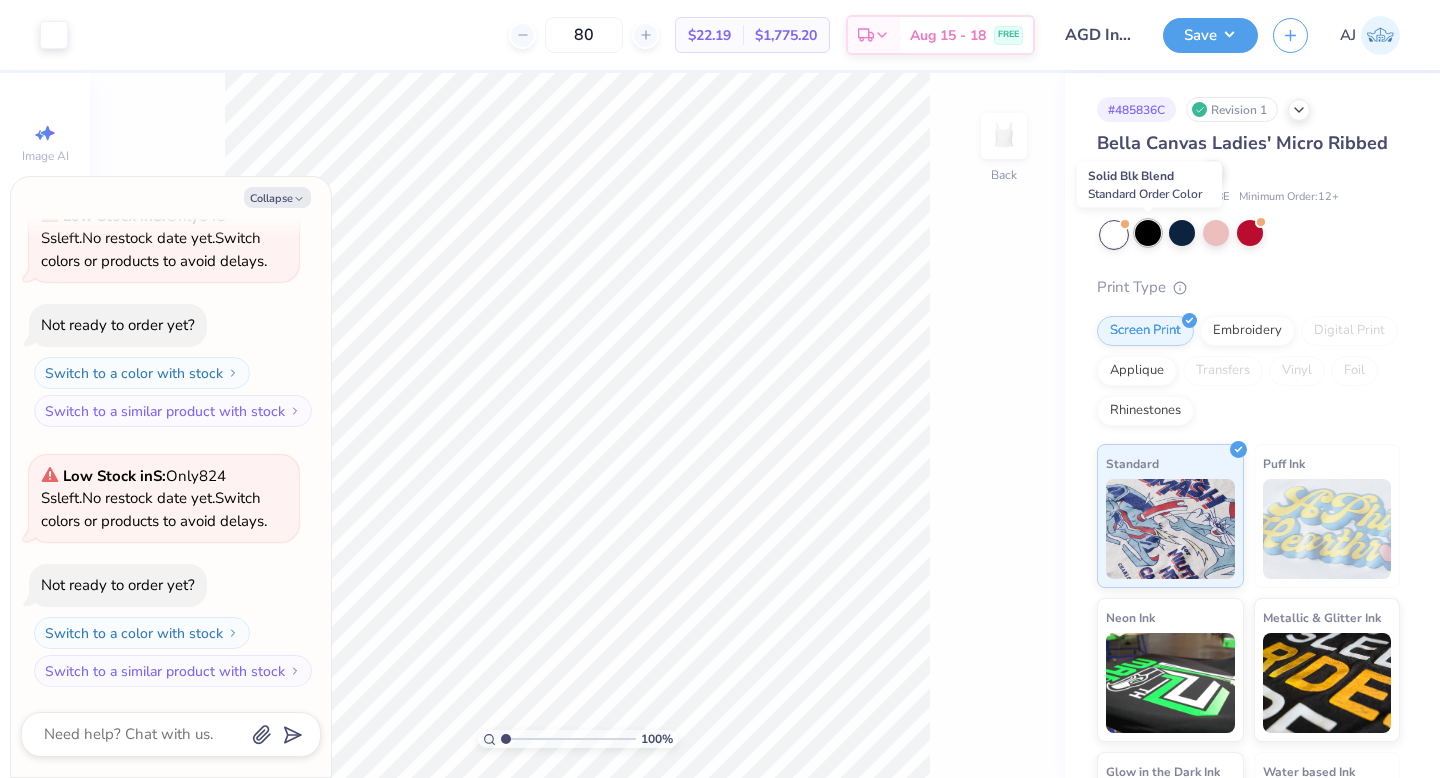click at bounding box center [1148, 233] 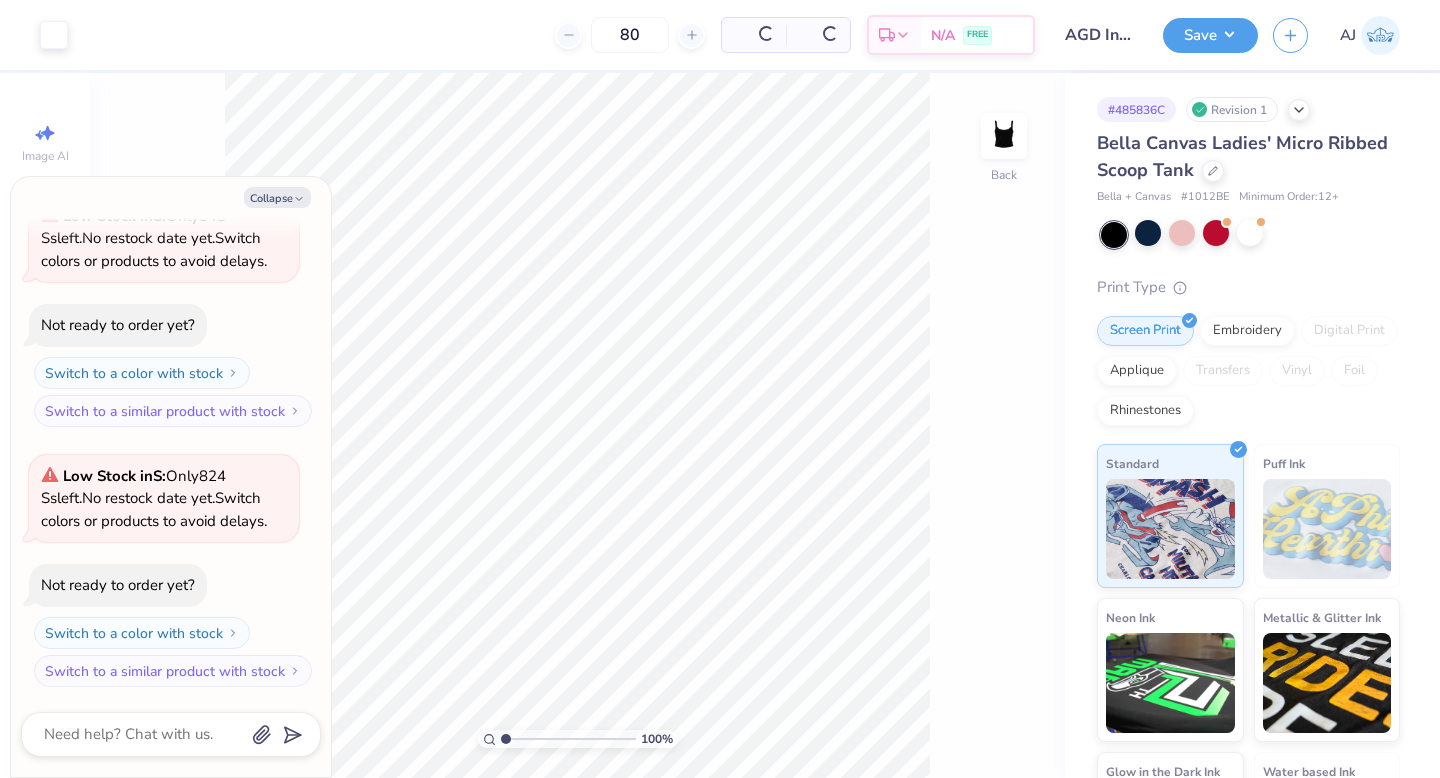 type on "x" 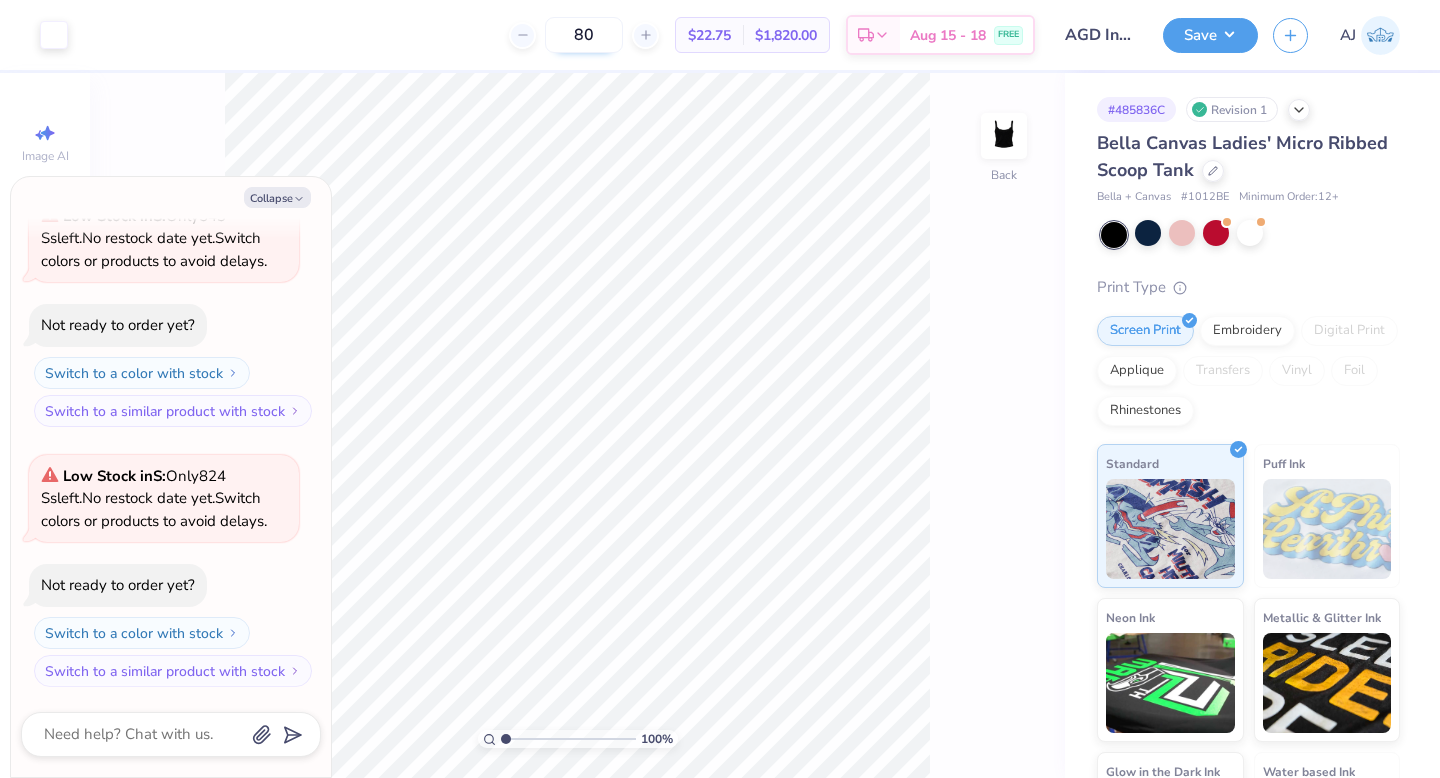 click on "80" at bounding box center [584, 35] 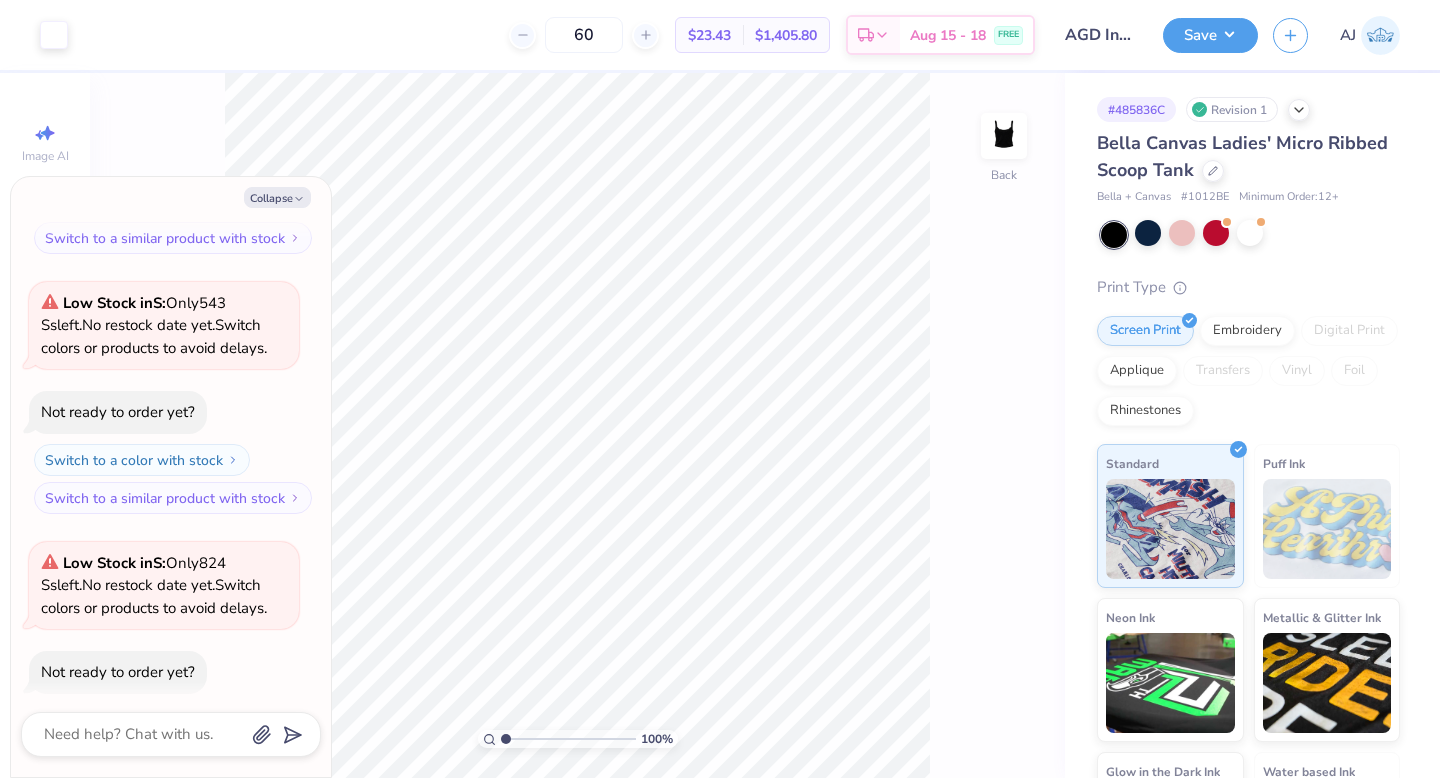 scroll, scrollTop: 531, scrollLeft: 0, axis: vertical 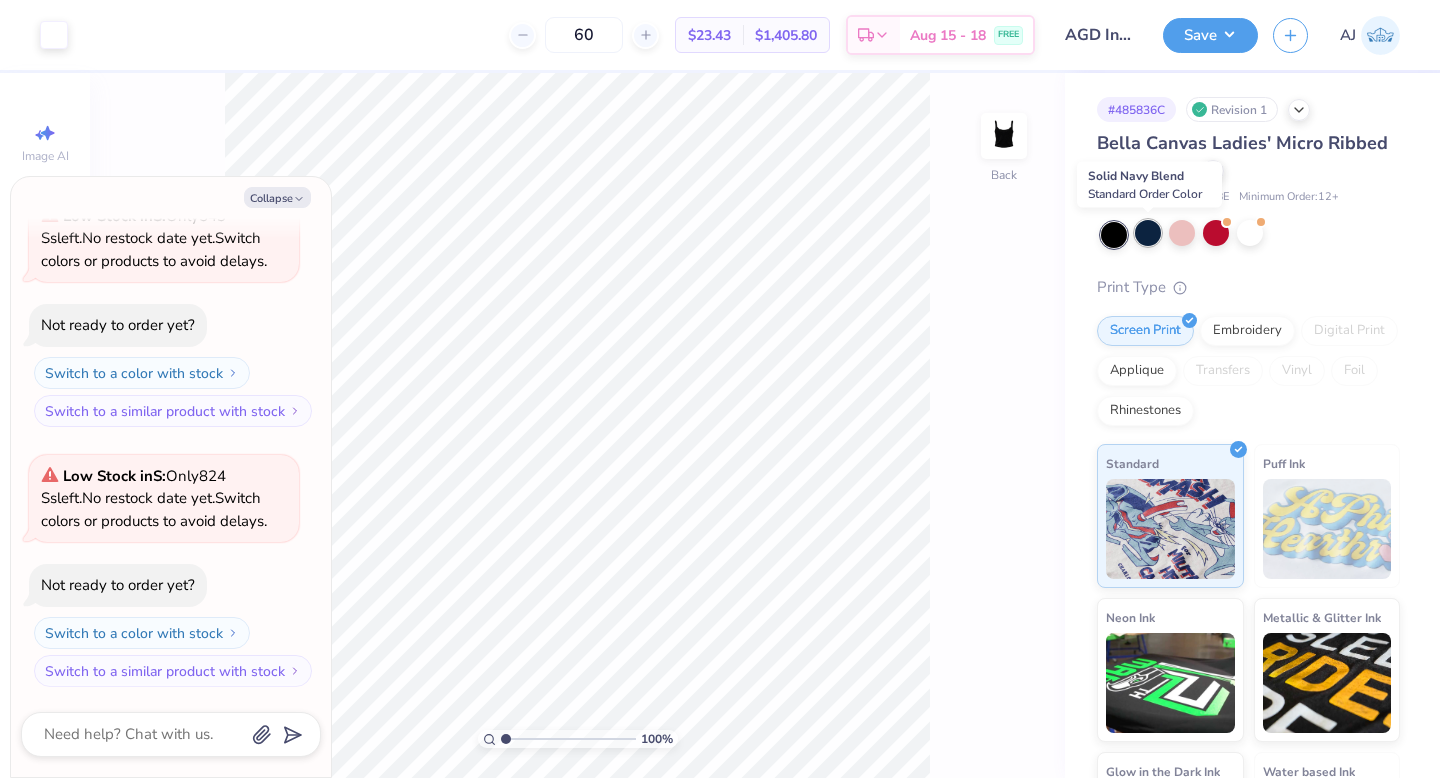 type on "60" 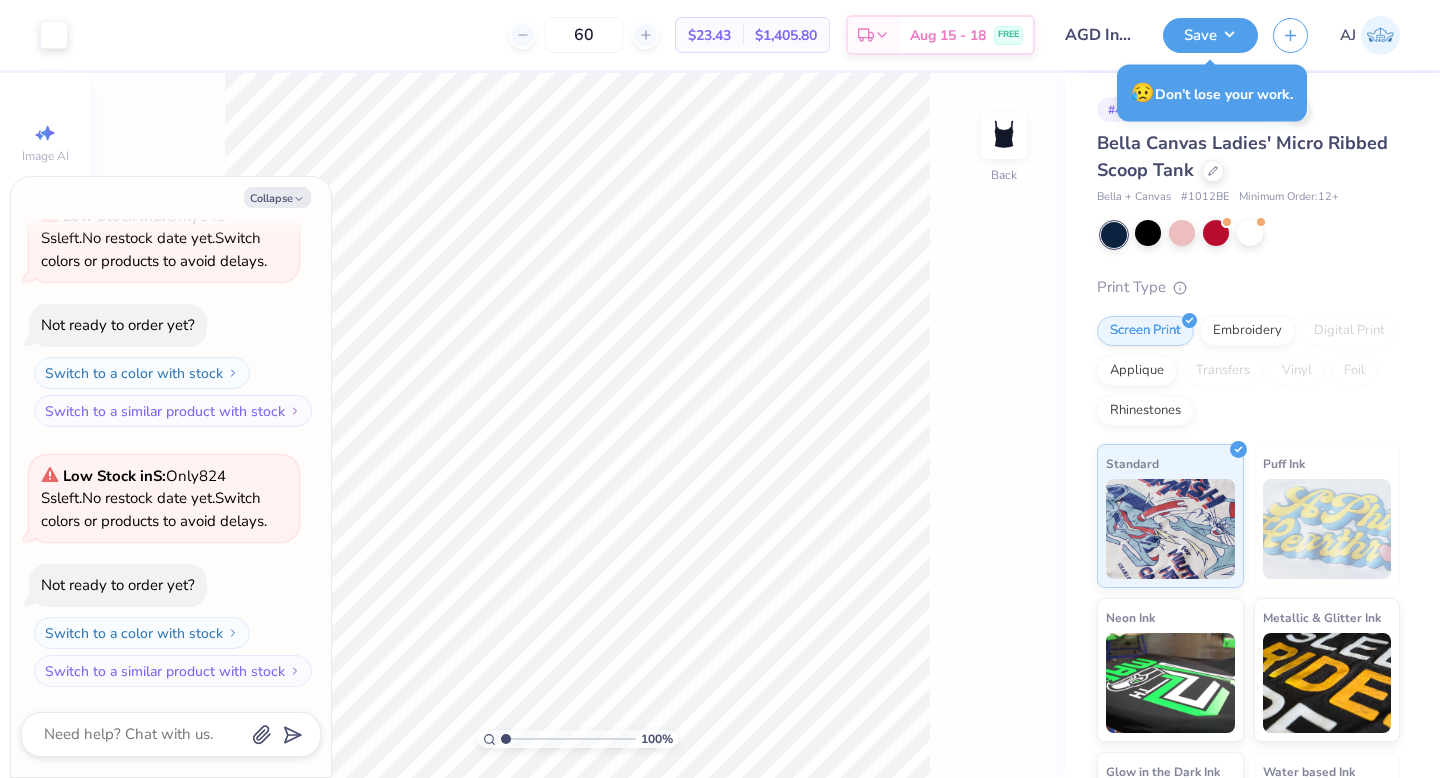 type on "x" 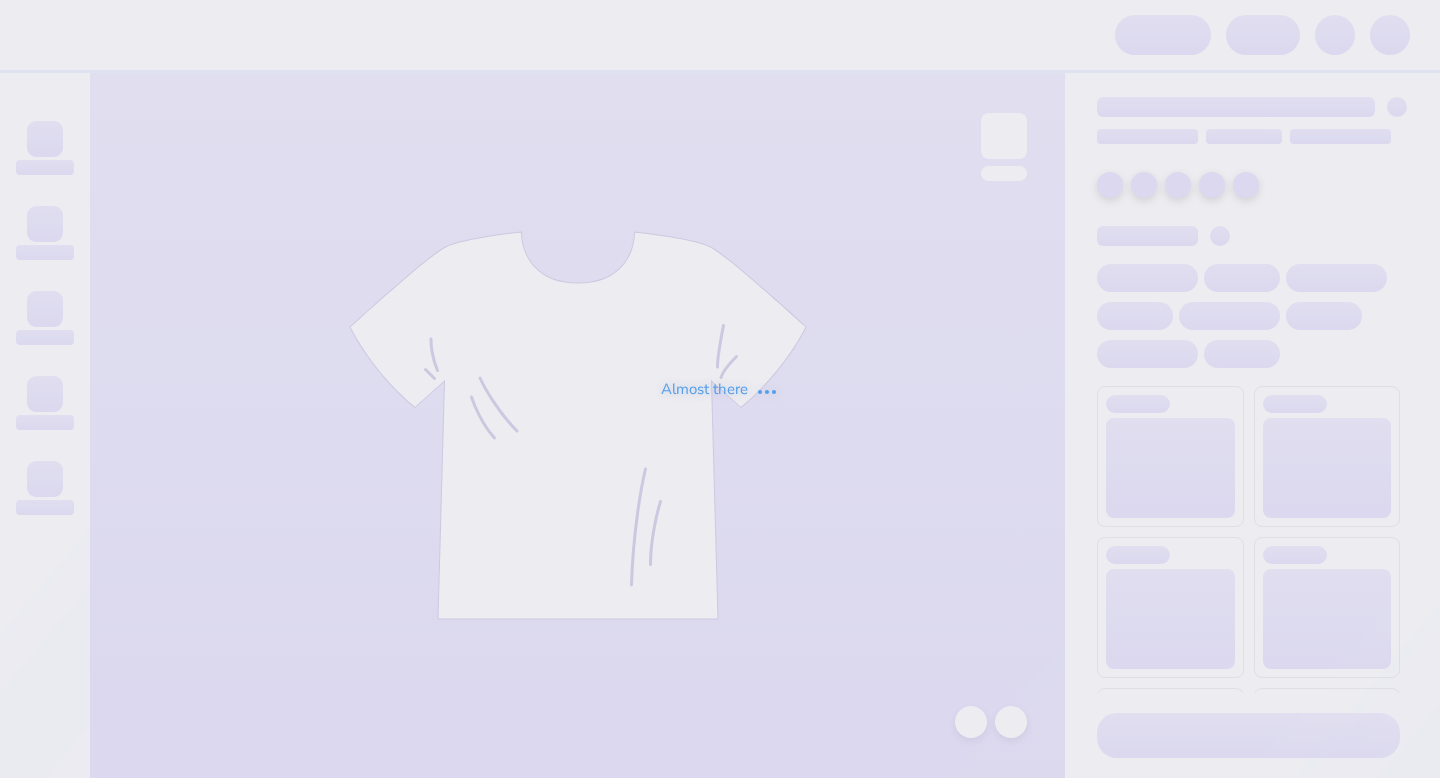 scroll, scrollTop: 0, scrollLeft: 0, axis: both 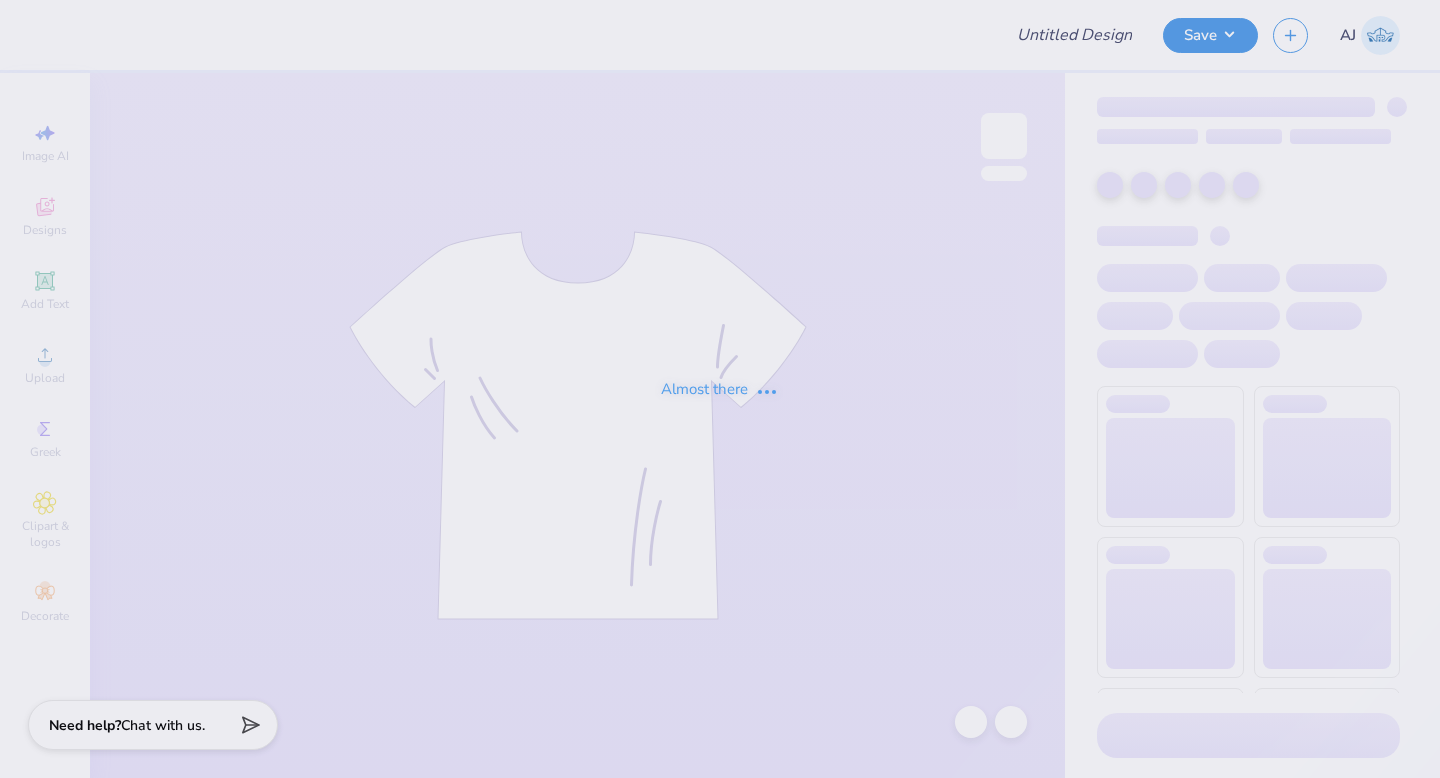 type on "AGD Informal Merch" 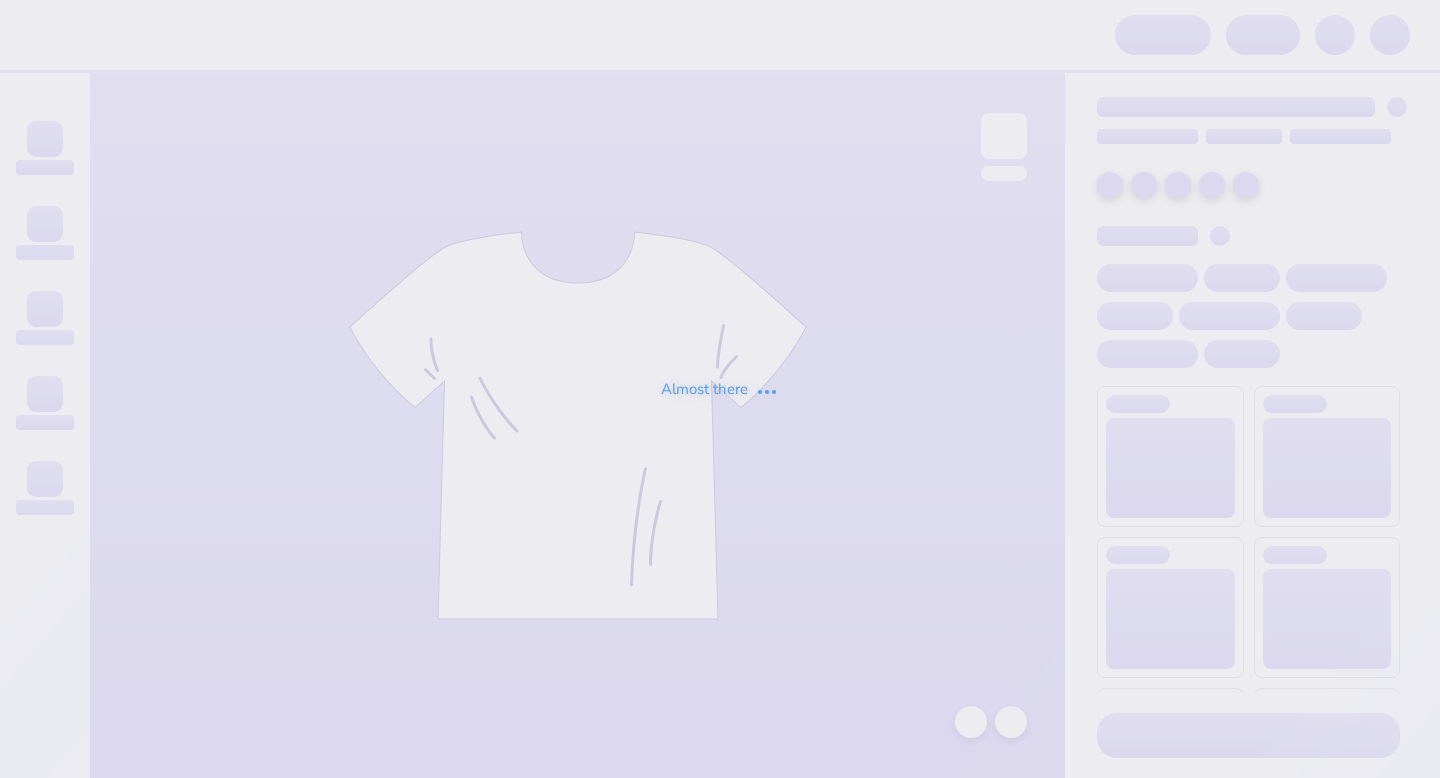 scroll, scrollTop: 0, scrollLeft: 0, axis: both 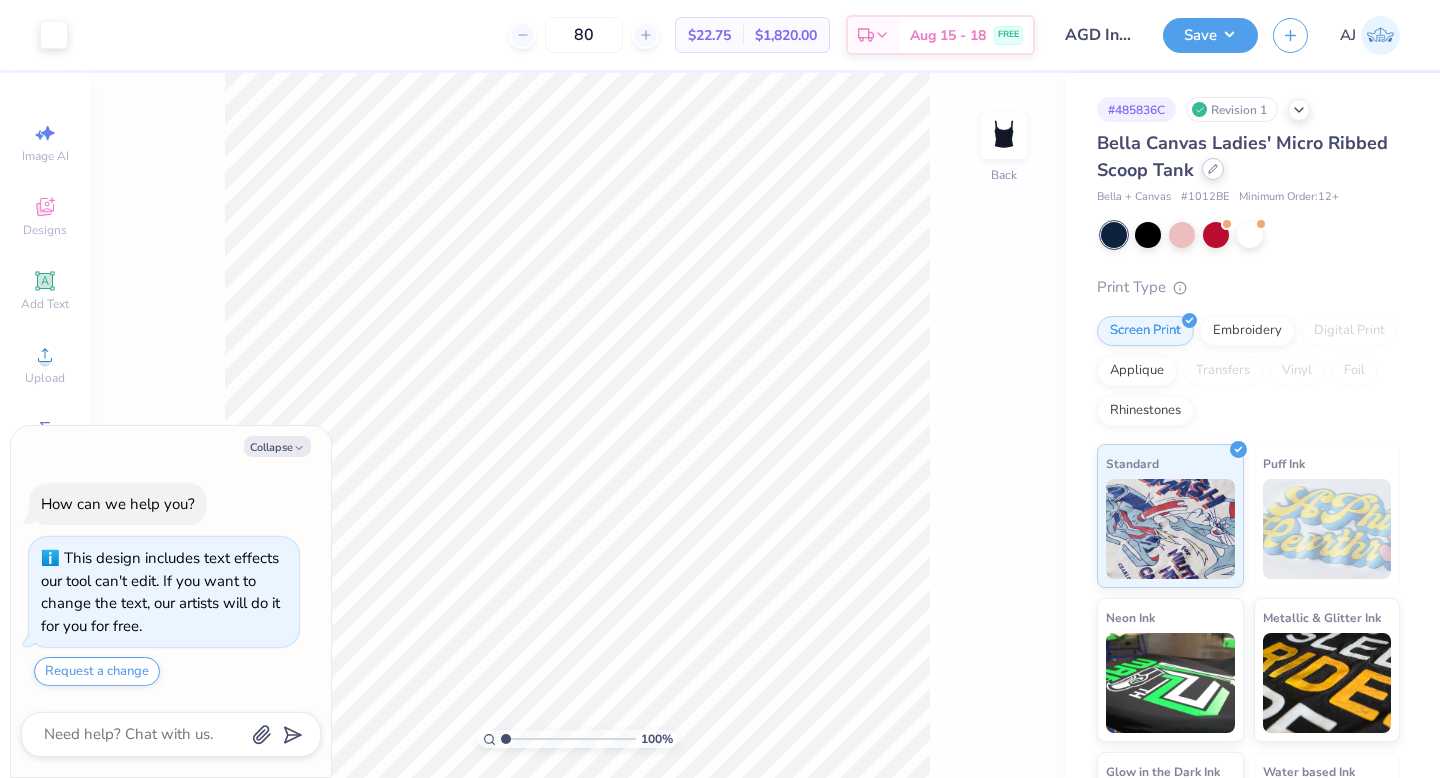 click at bounding box center (1213, 169) 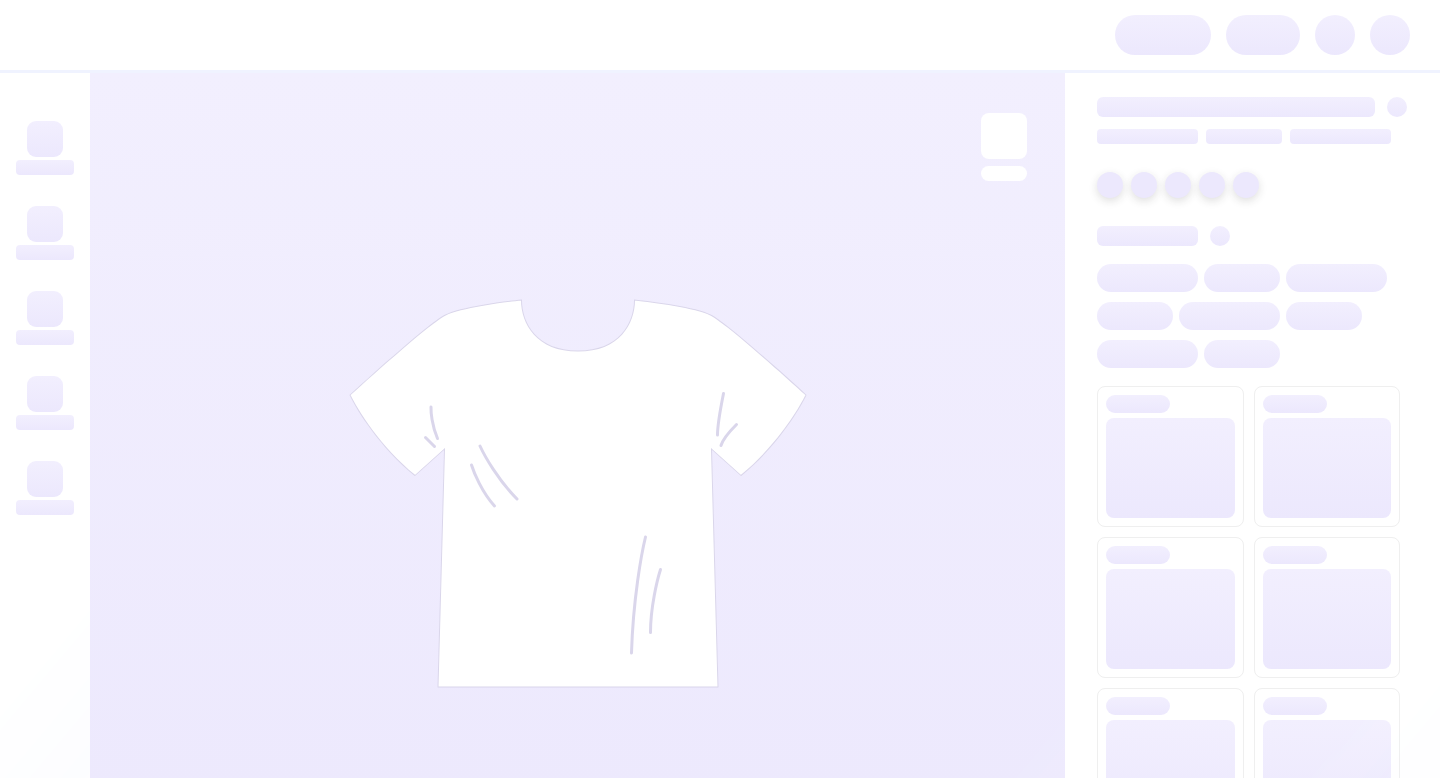 scroll, scrollTop: 0, scrollLeft: 0, axis: both 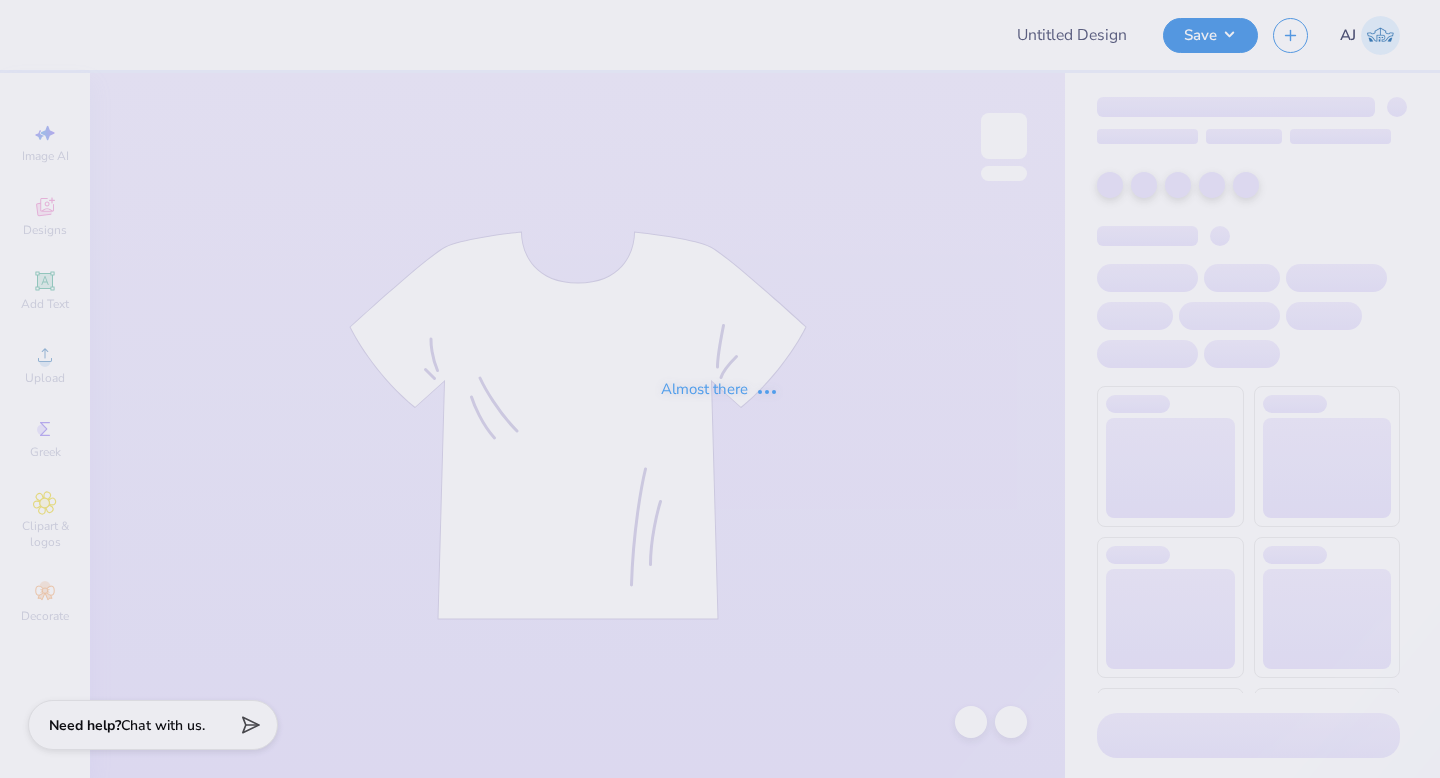 type on "AGD Informal Merch" 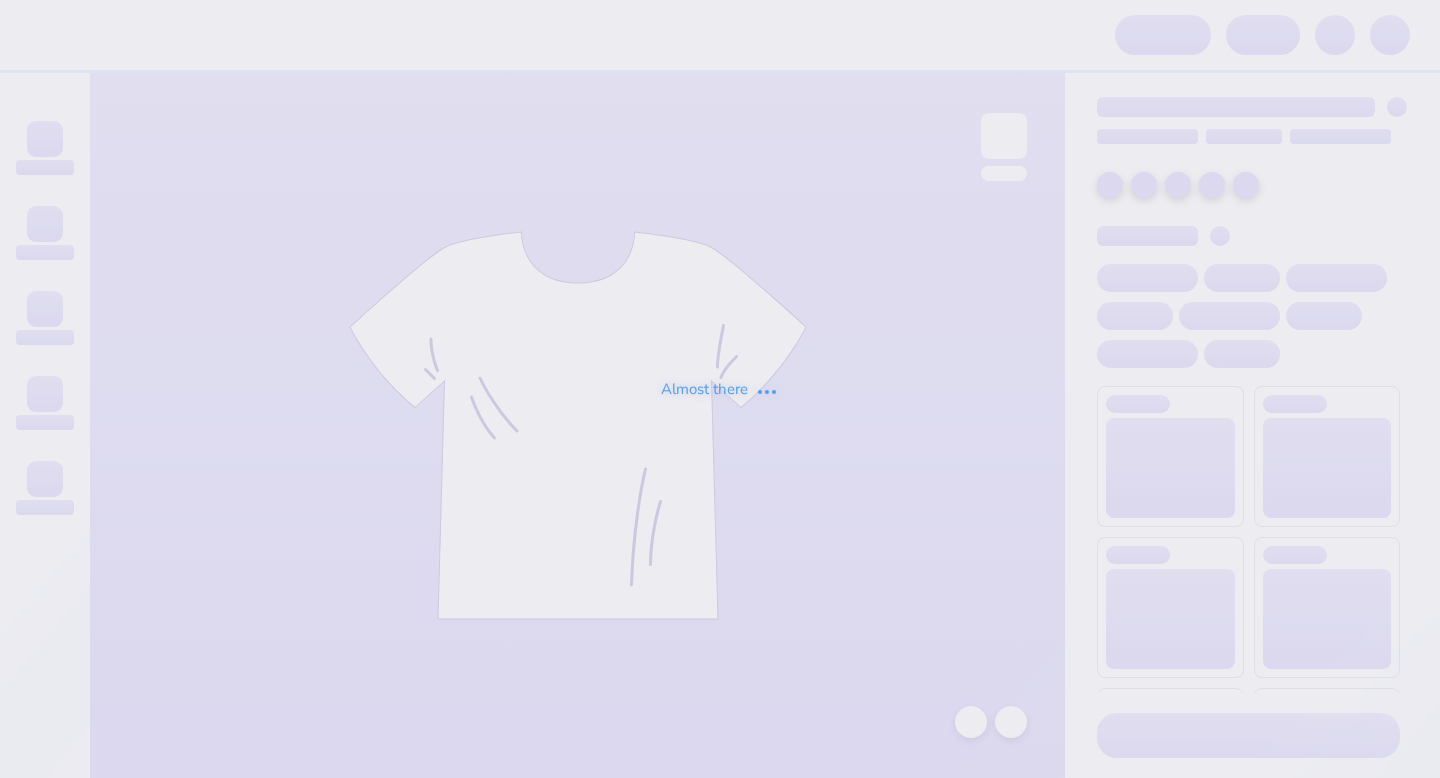 scroll, scrollTop: 0, scrollLeft: 0, axis: both 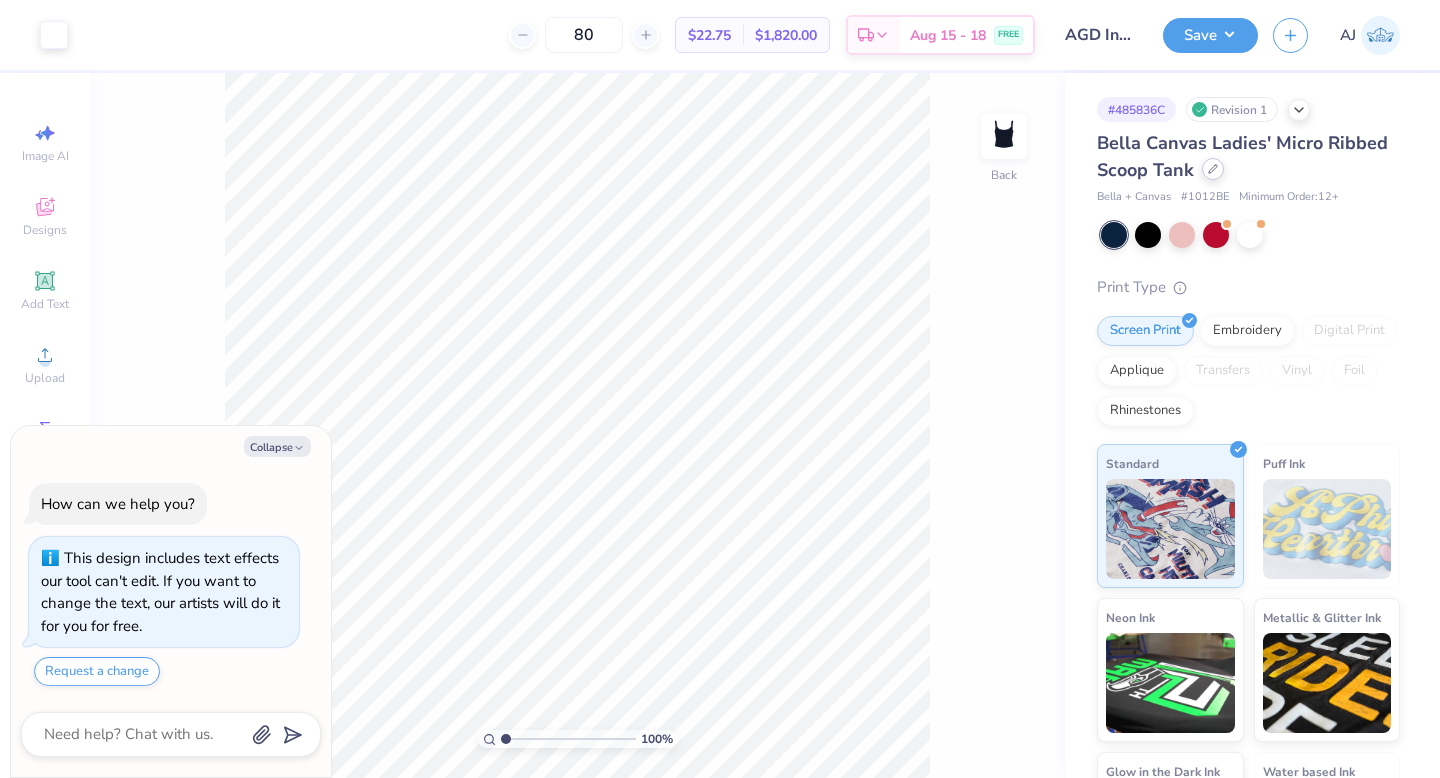 click 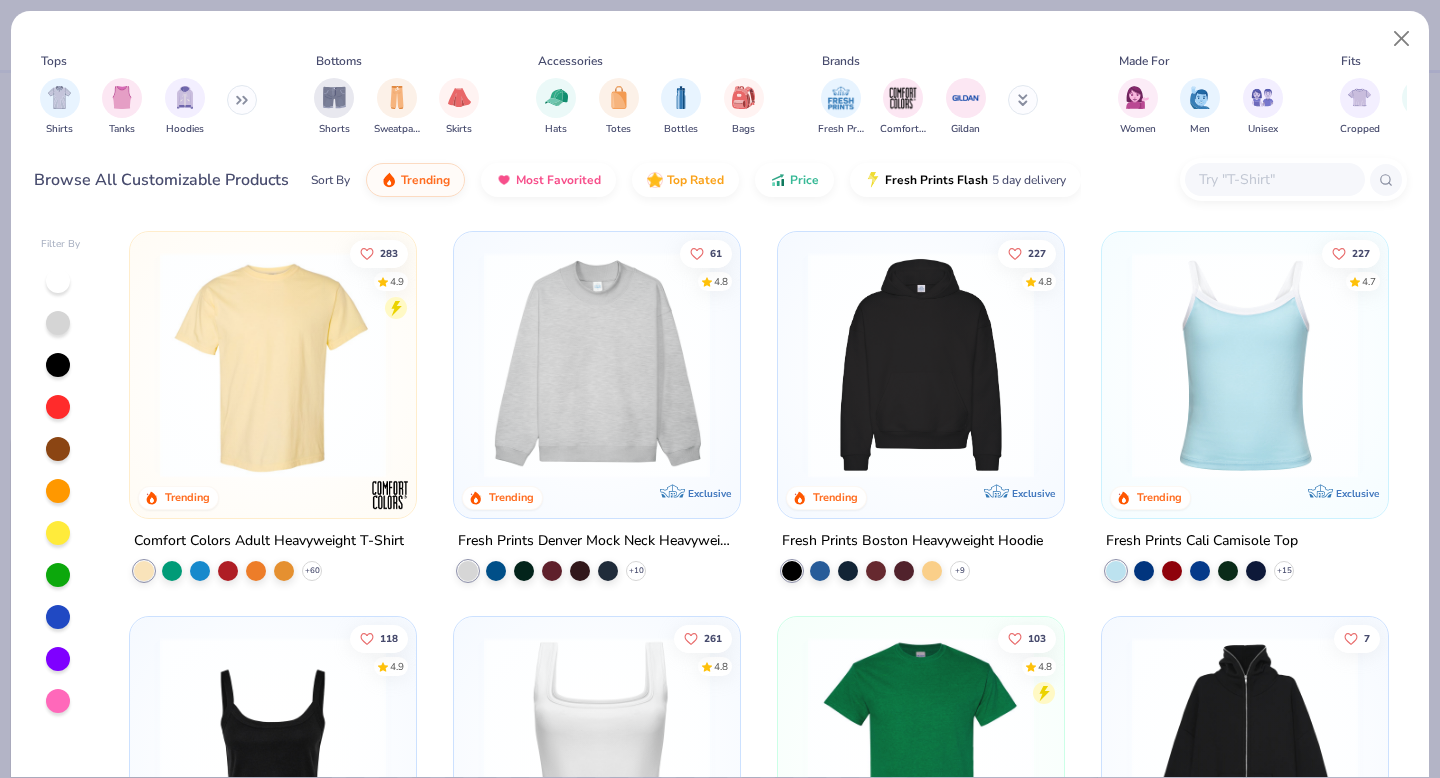 click at bounding box center [242, 100] 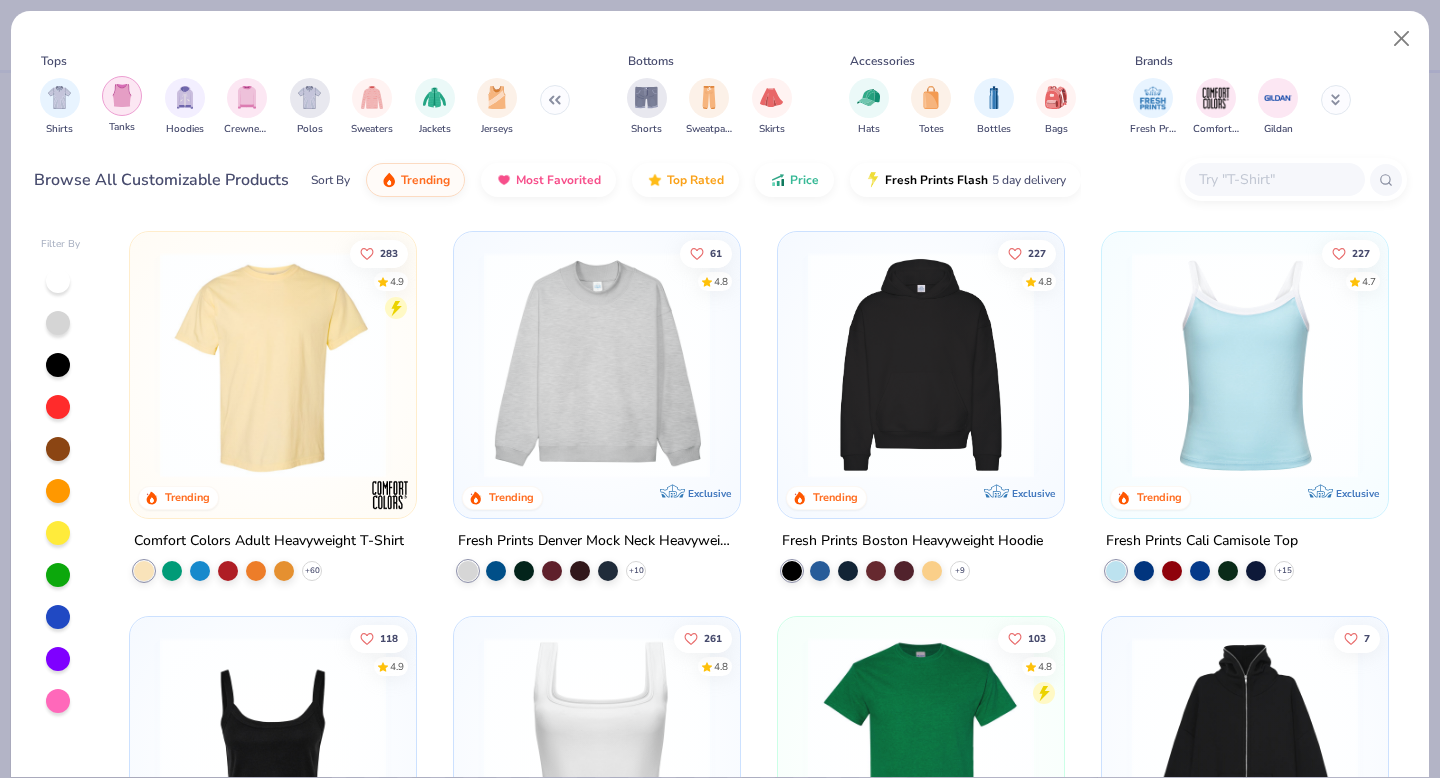 click at bounding box center [122, 96] 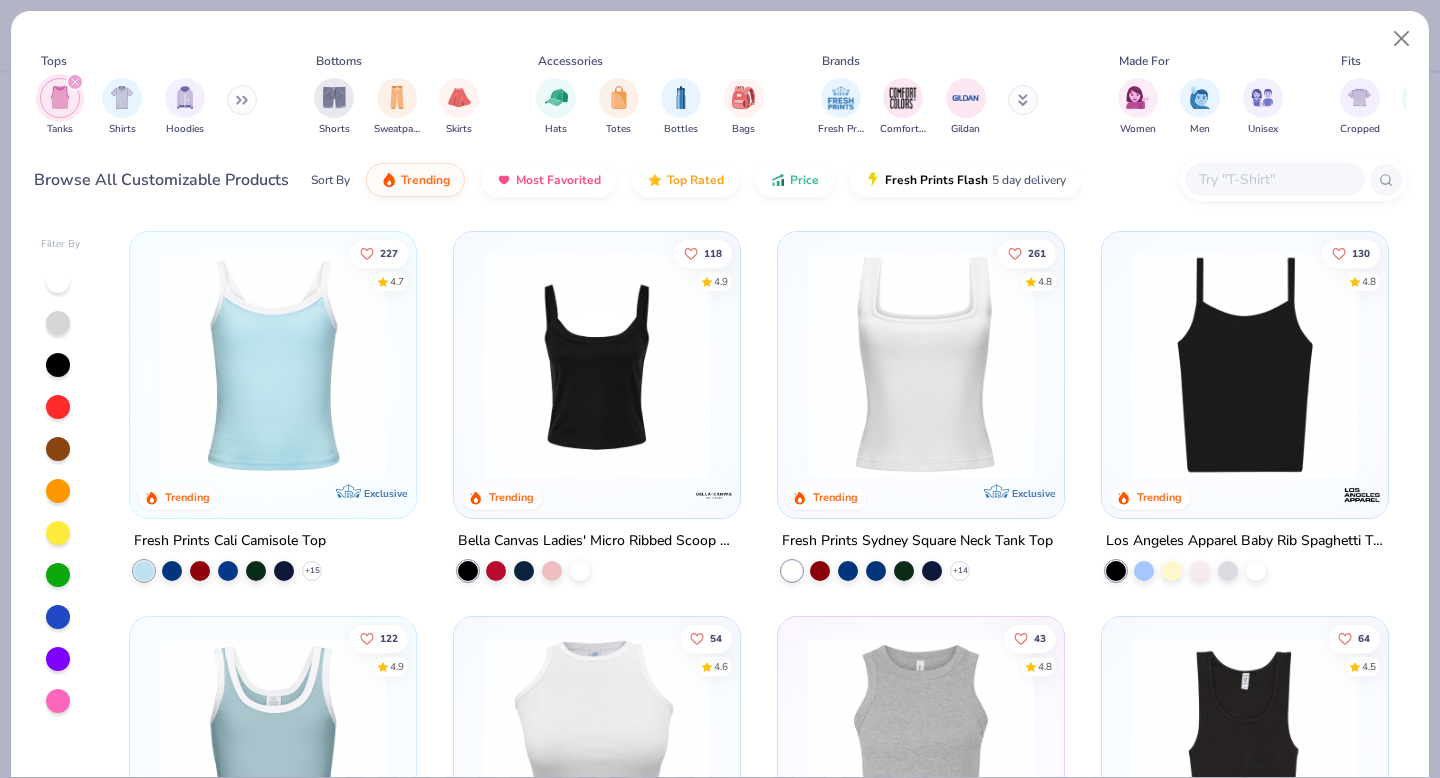 click at bounding box center (921, 365) 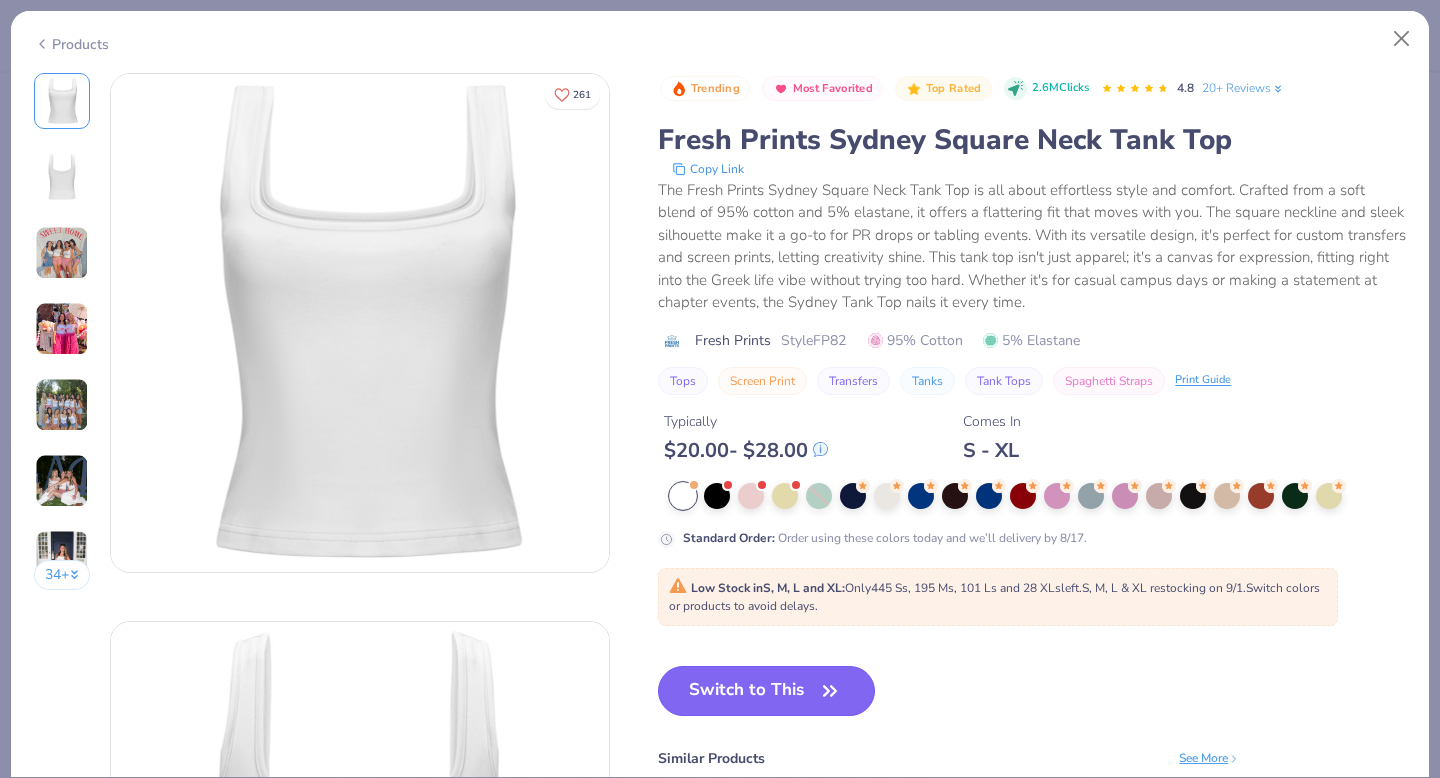 click on "Switch to This" at bounding box center (766, 691) 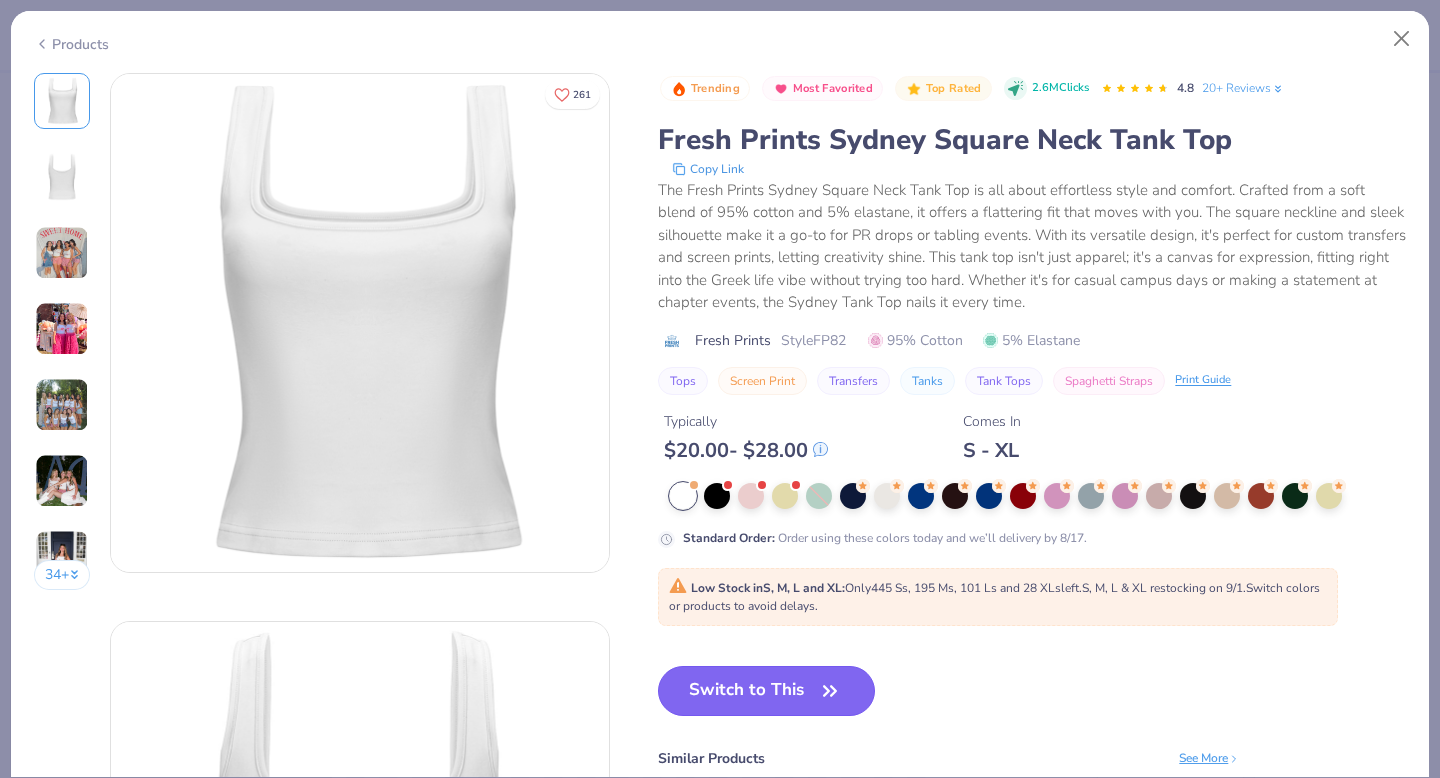click on "Switch to This" at bounding box center (766, 691) 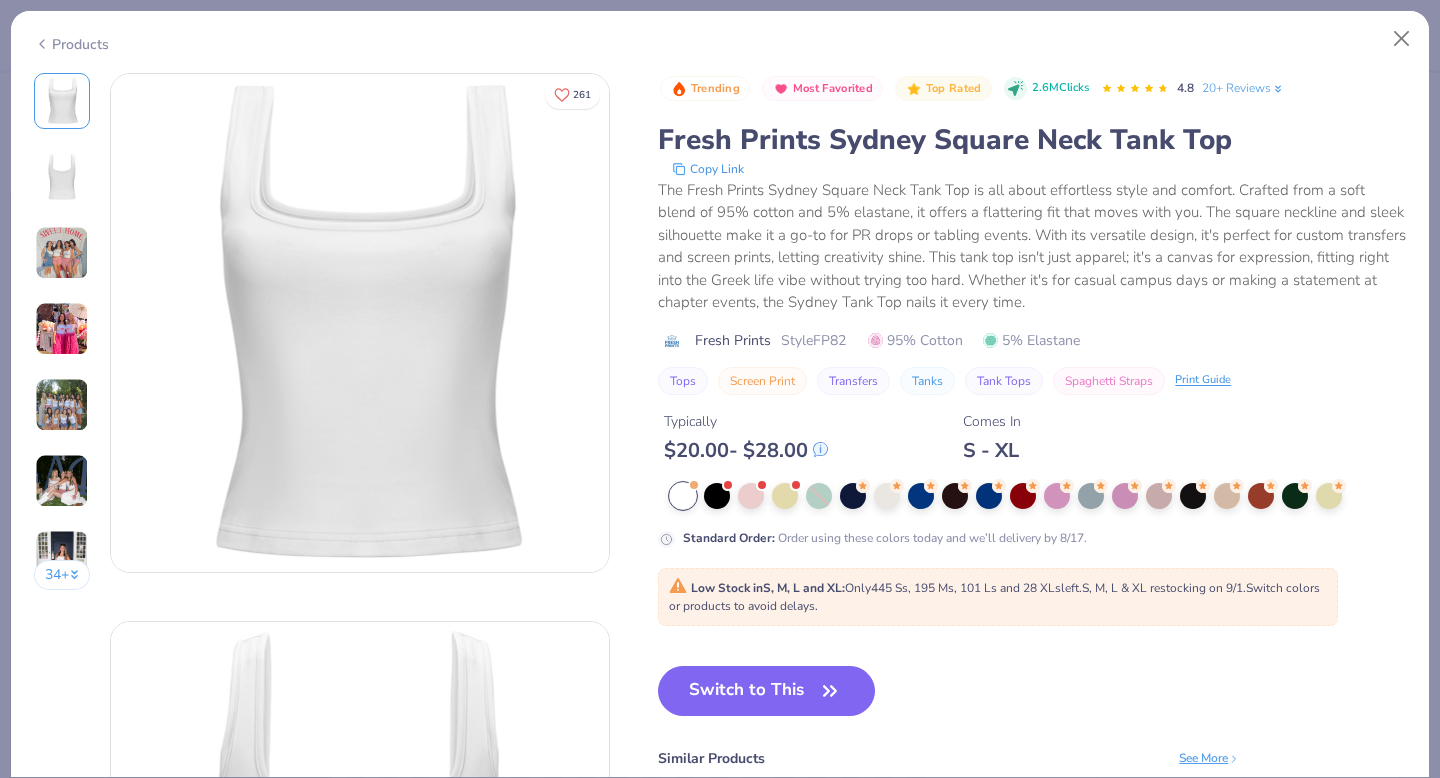scroll, scrollTop: 56, scrollLeft: 0, axis: vertical 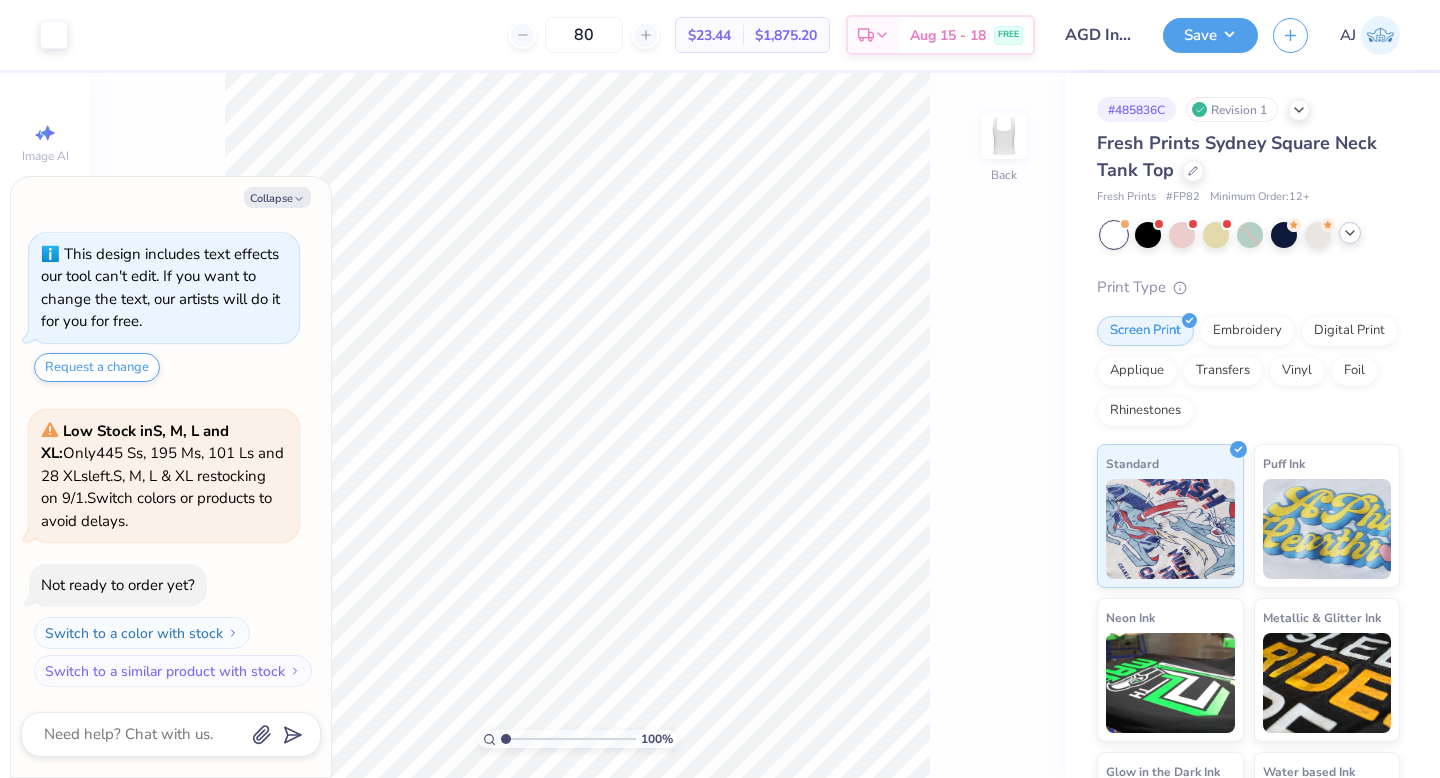click 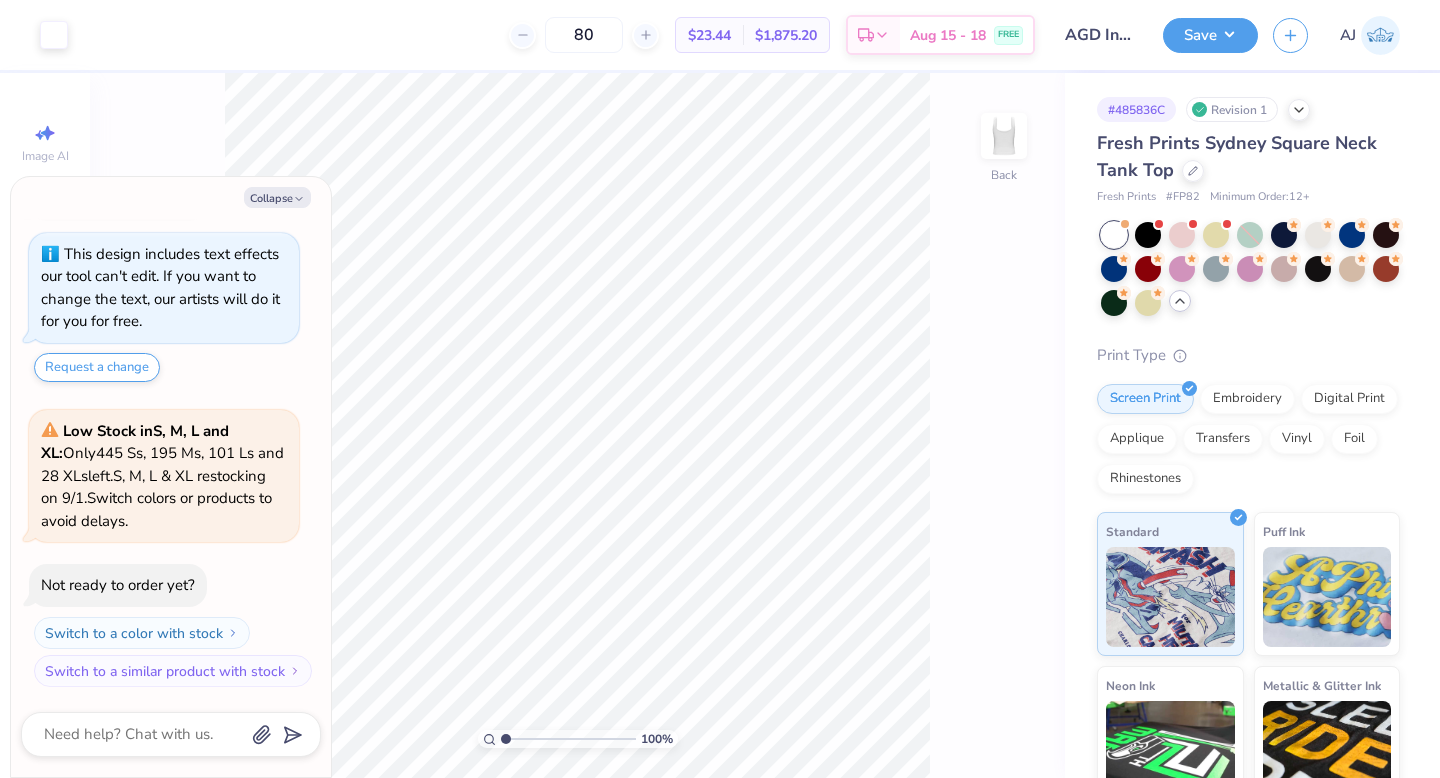type on "x" 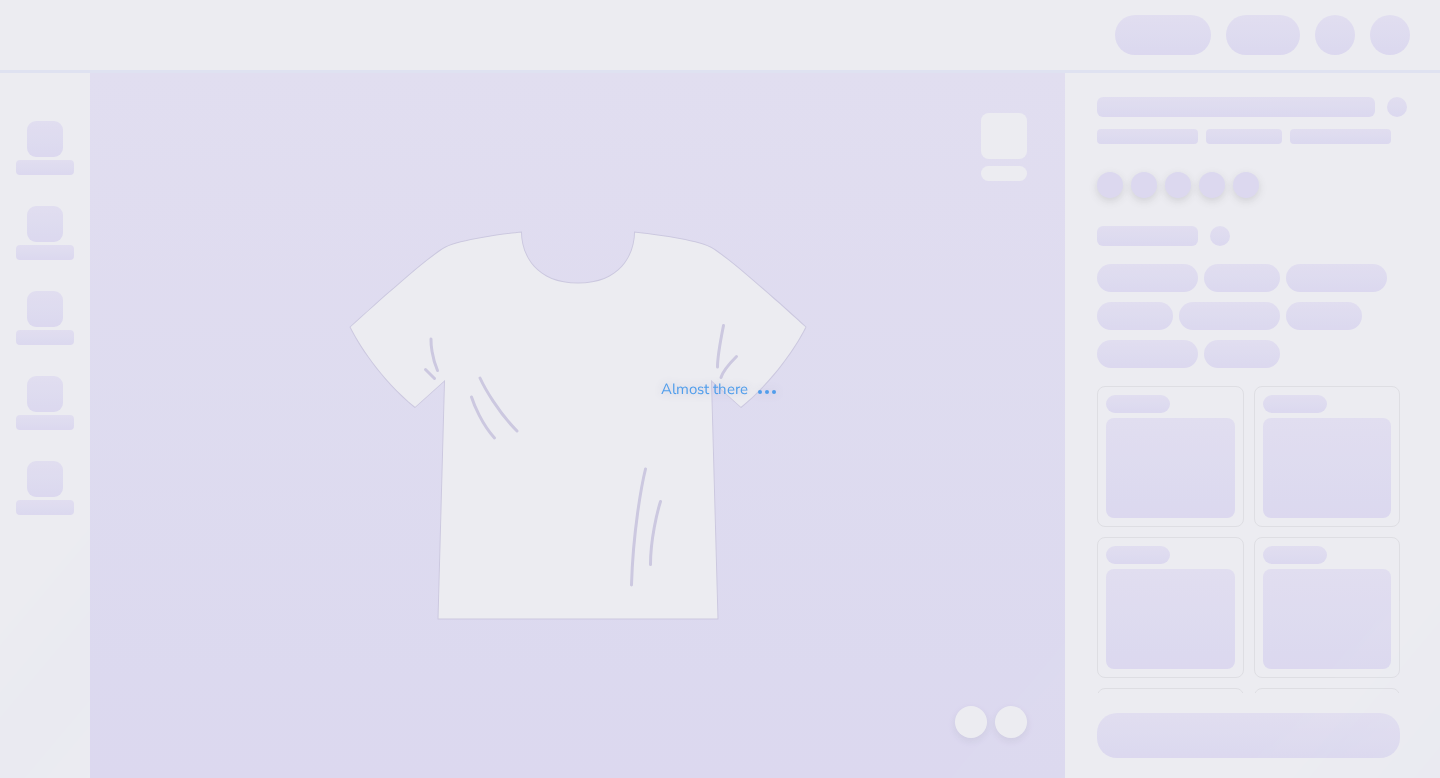 scroll, scrollTop: 0, scrollLeft: 0, axis: both 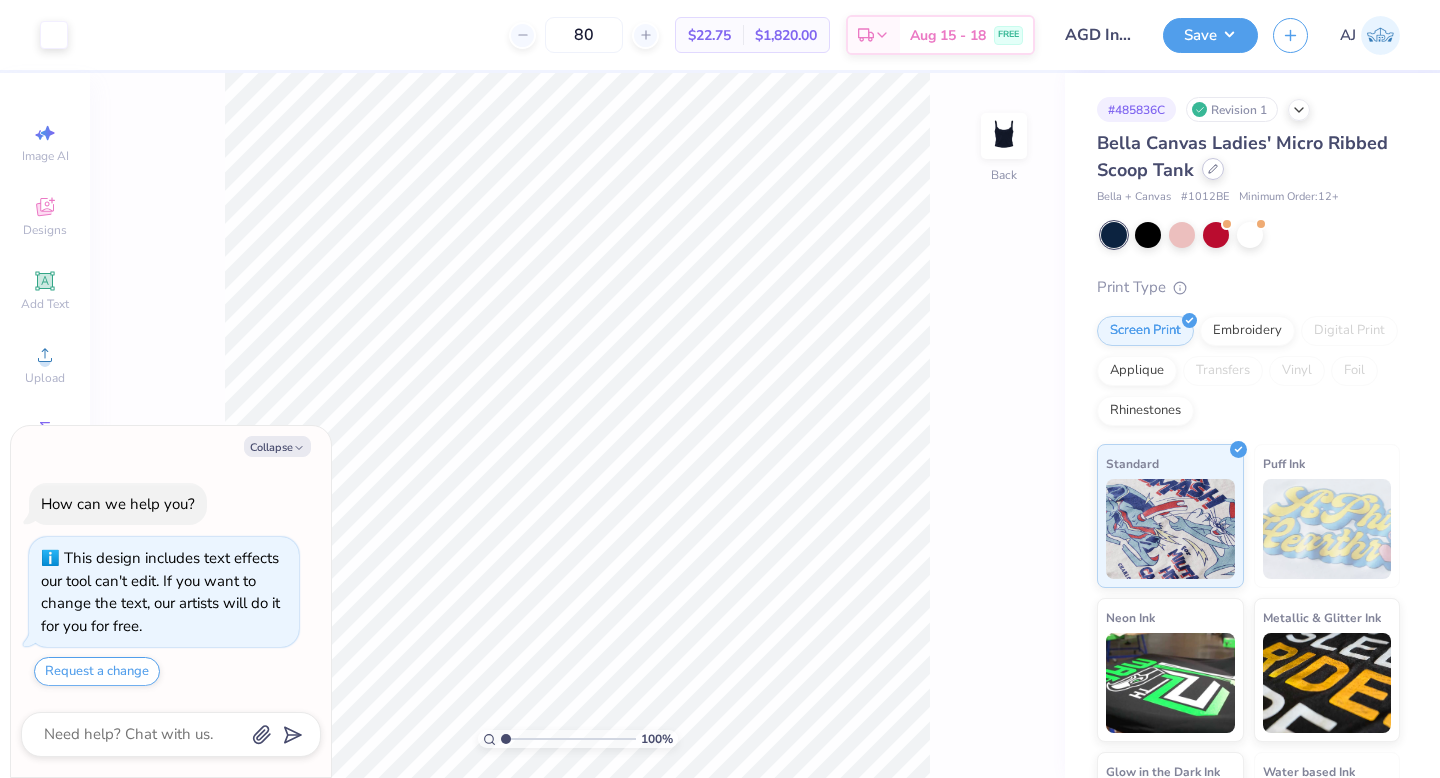click 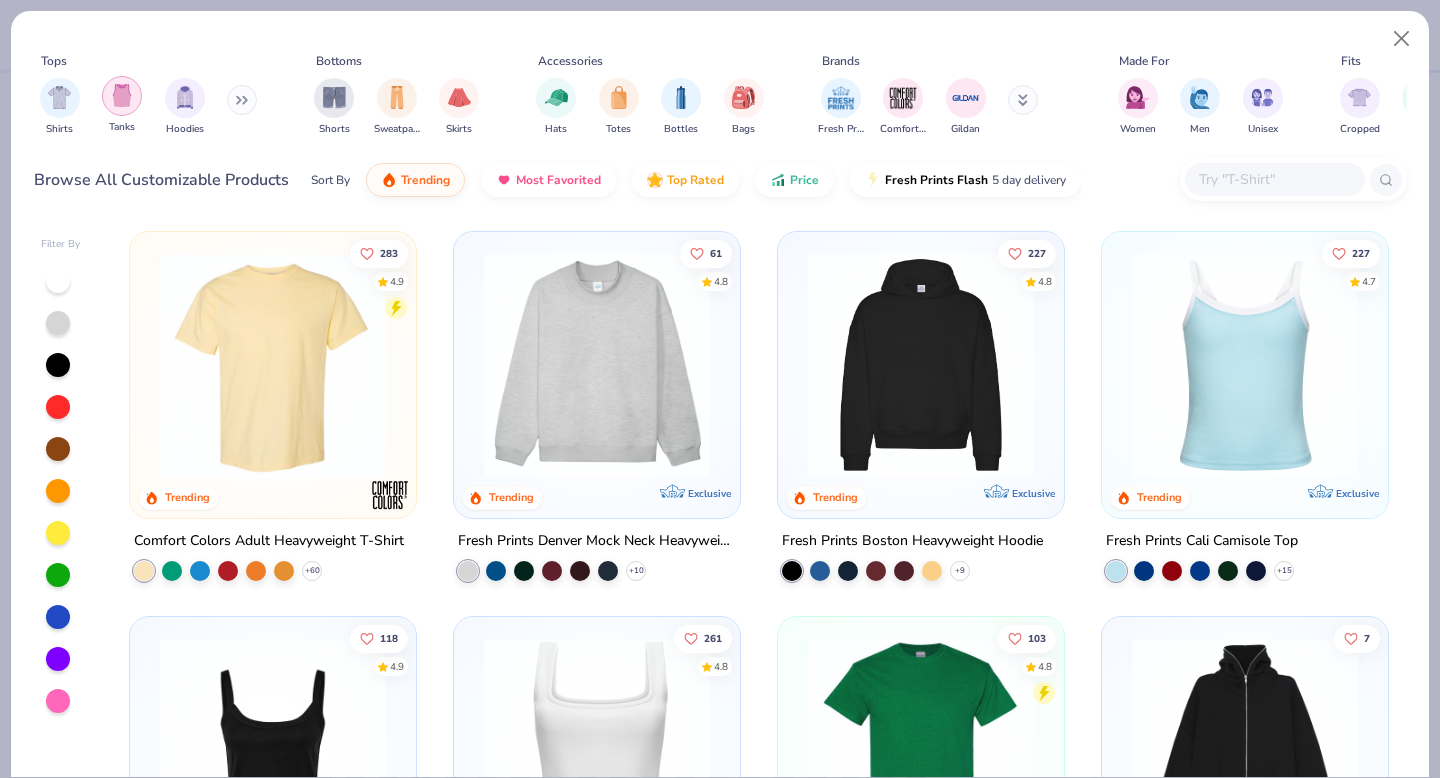 click at bounding box center [122, 95] 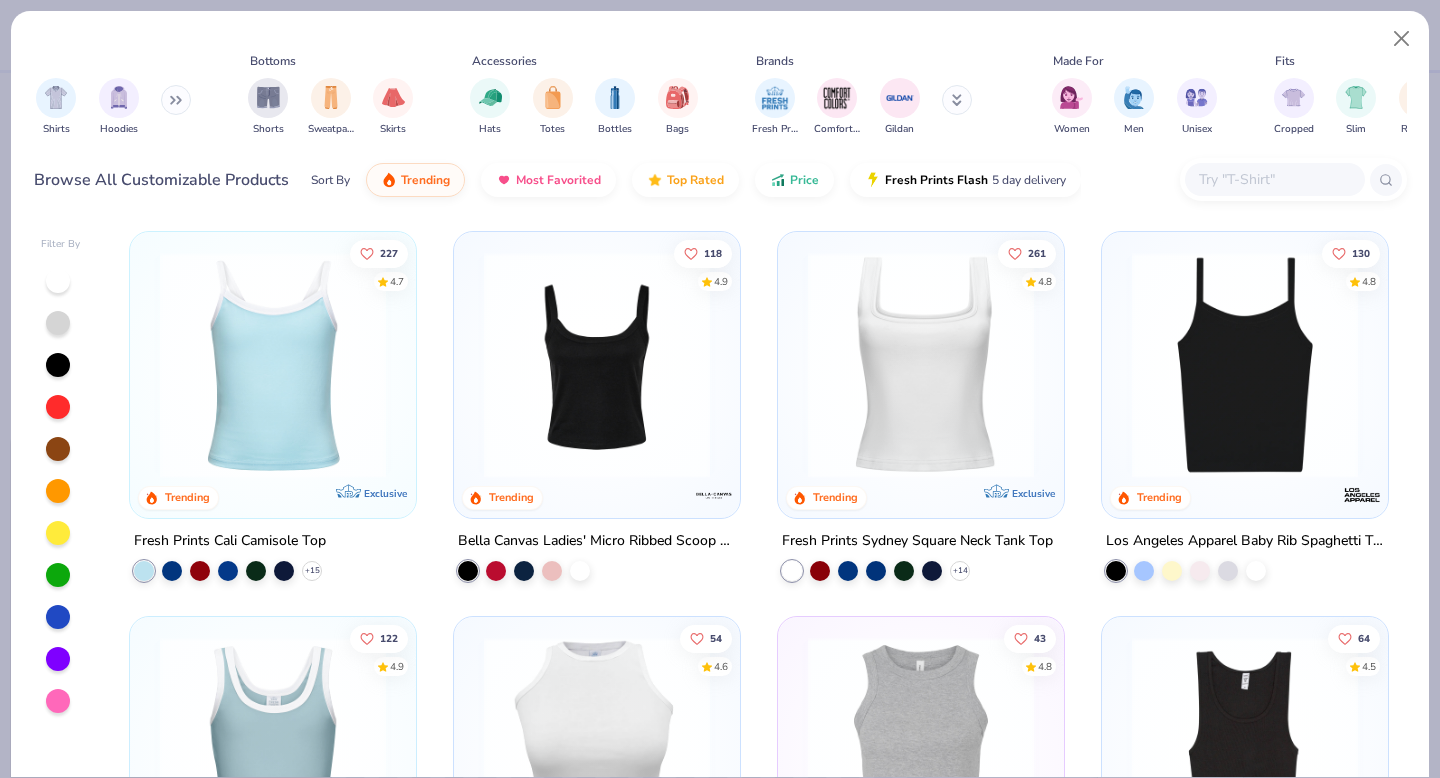 scroll, scrollTop: 0, scrollLeft: 64, axis: horizontal 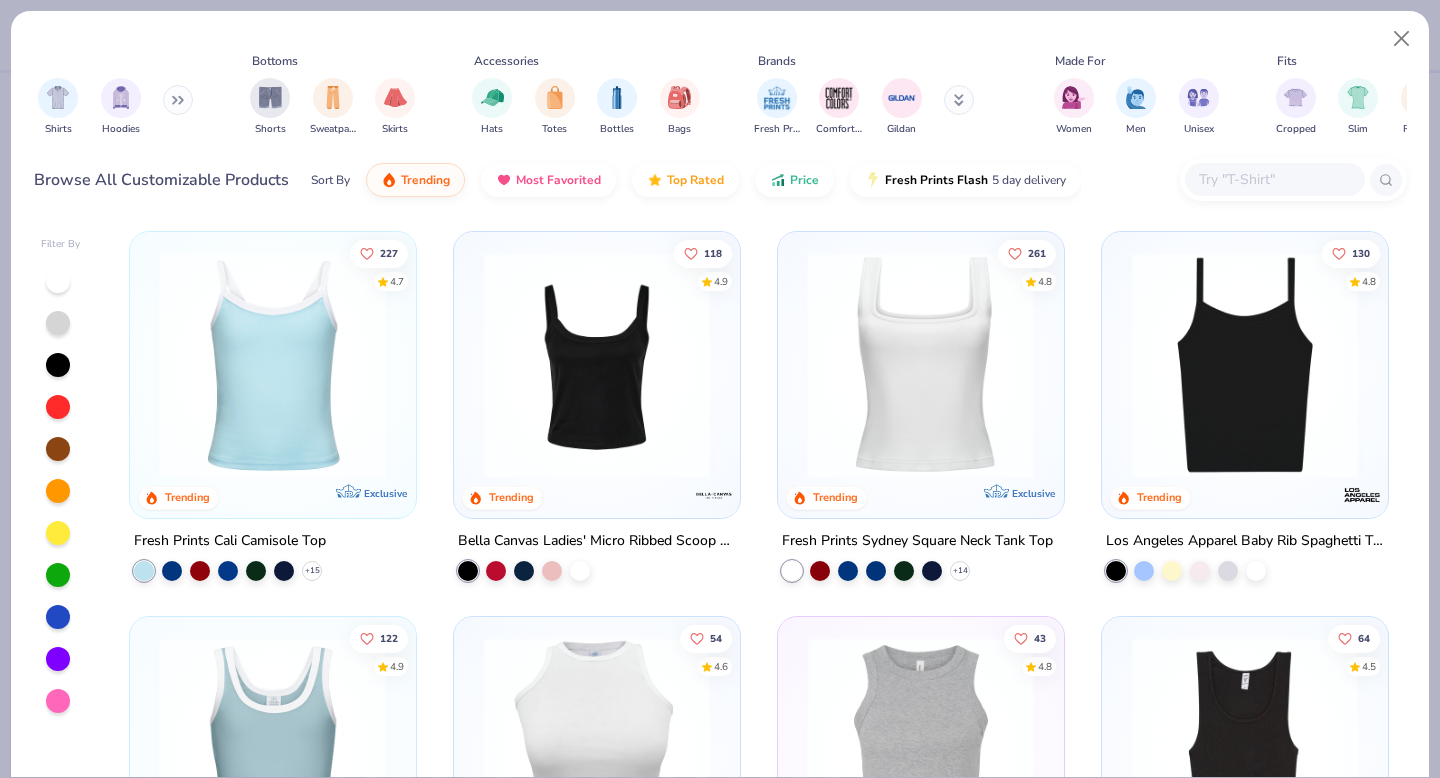 click at bounding box center [58, 617] 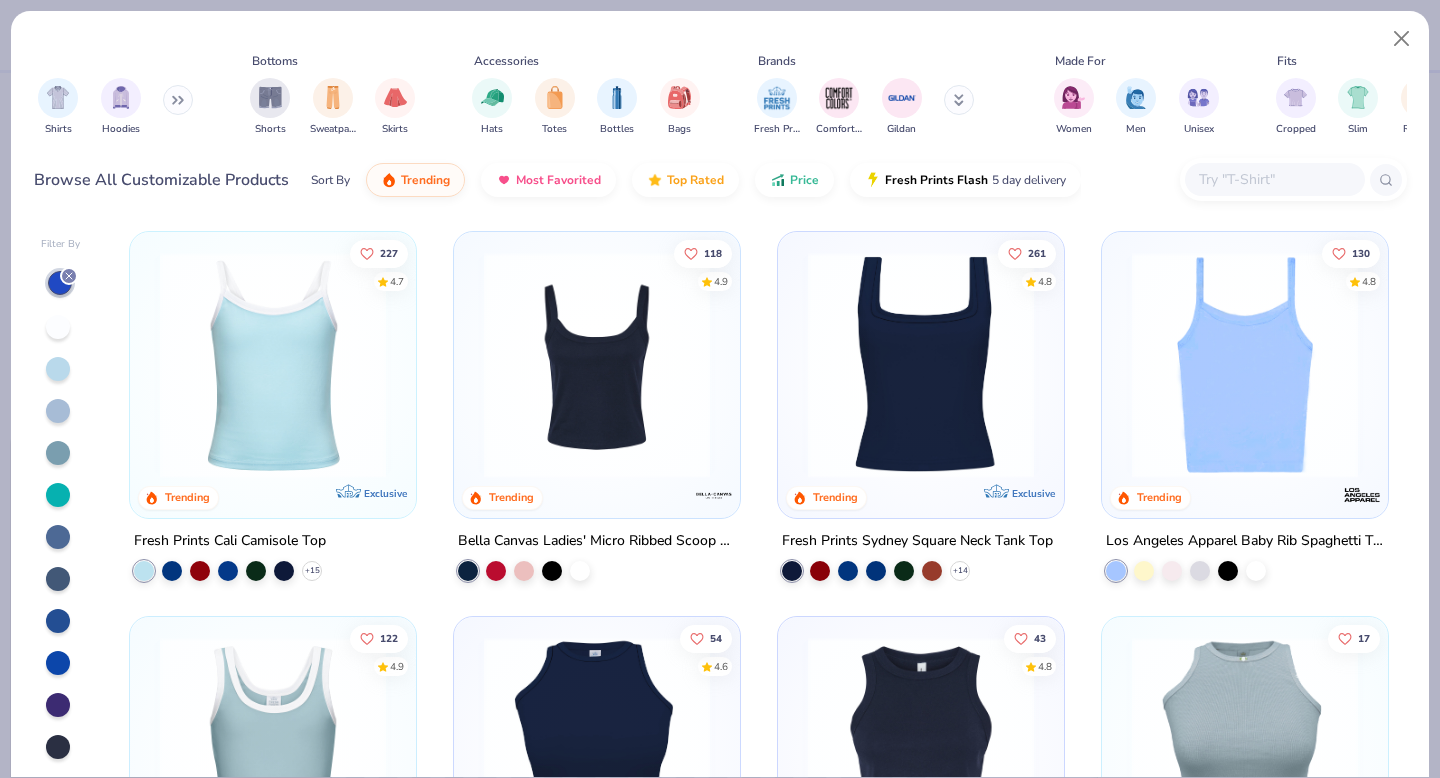 click at bounding box center [921, 365] 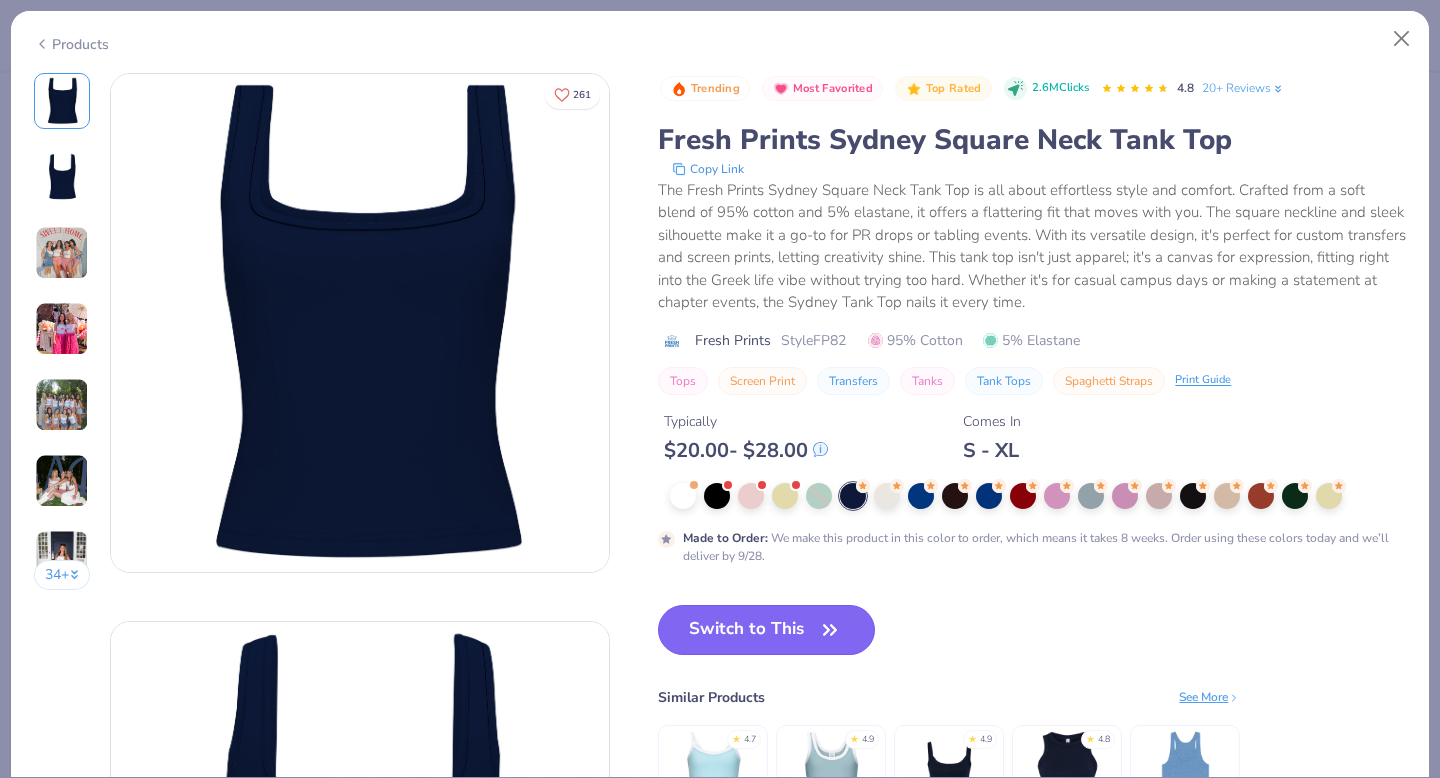 click on "Switch to This" at bounding box center (766, 630) 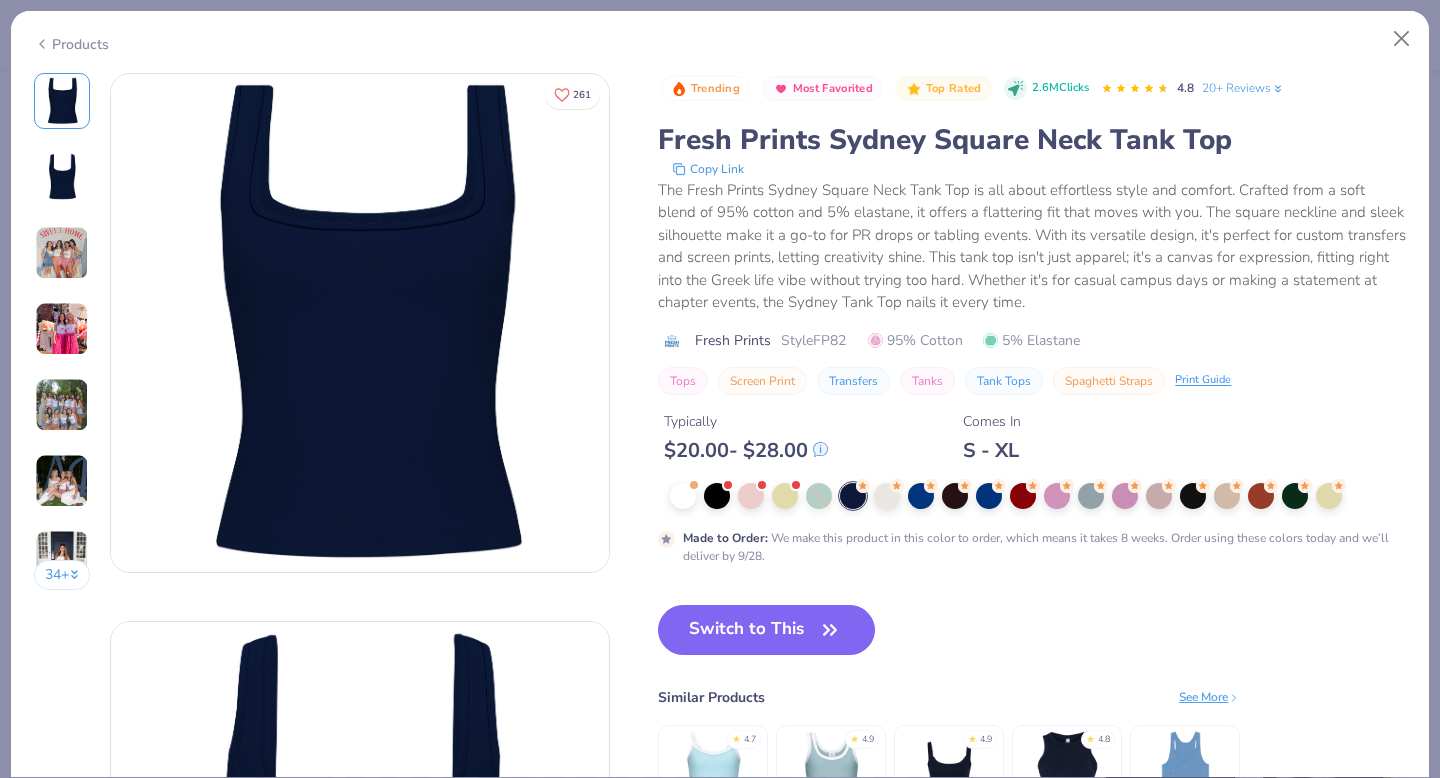 type on "x" 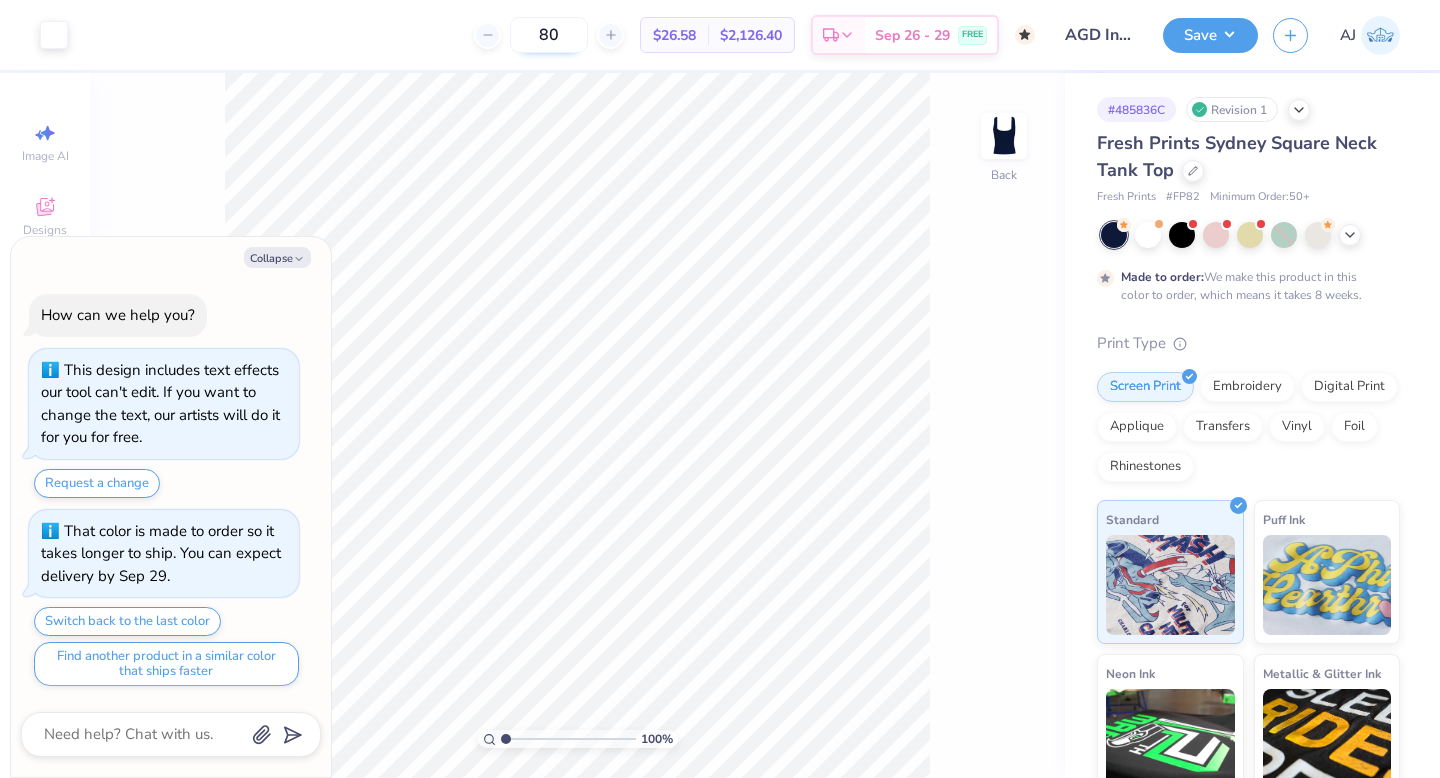 click on "80" at bounding box center [549, 35] 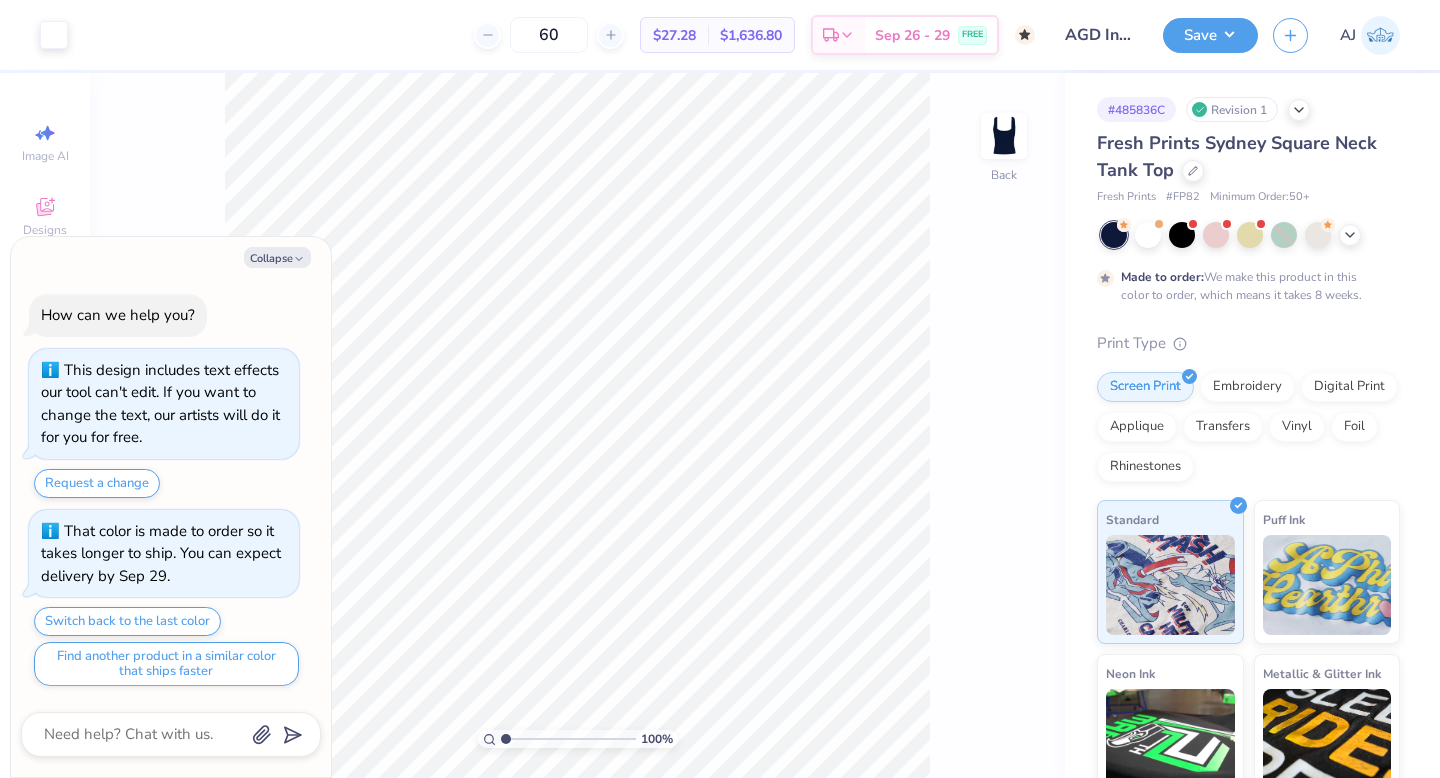 type on "60" 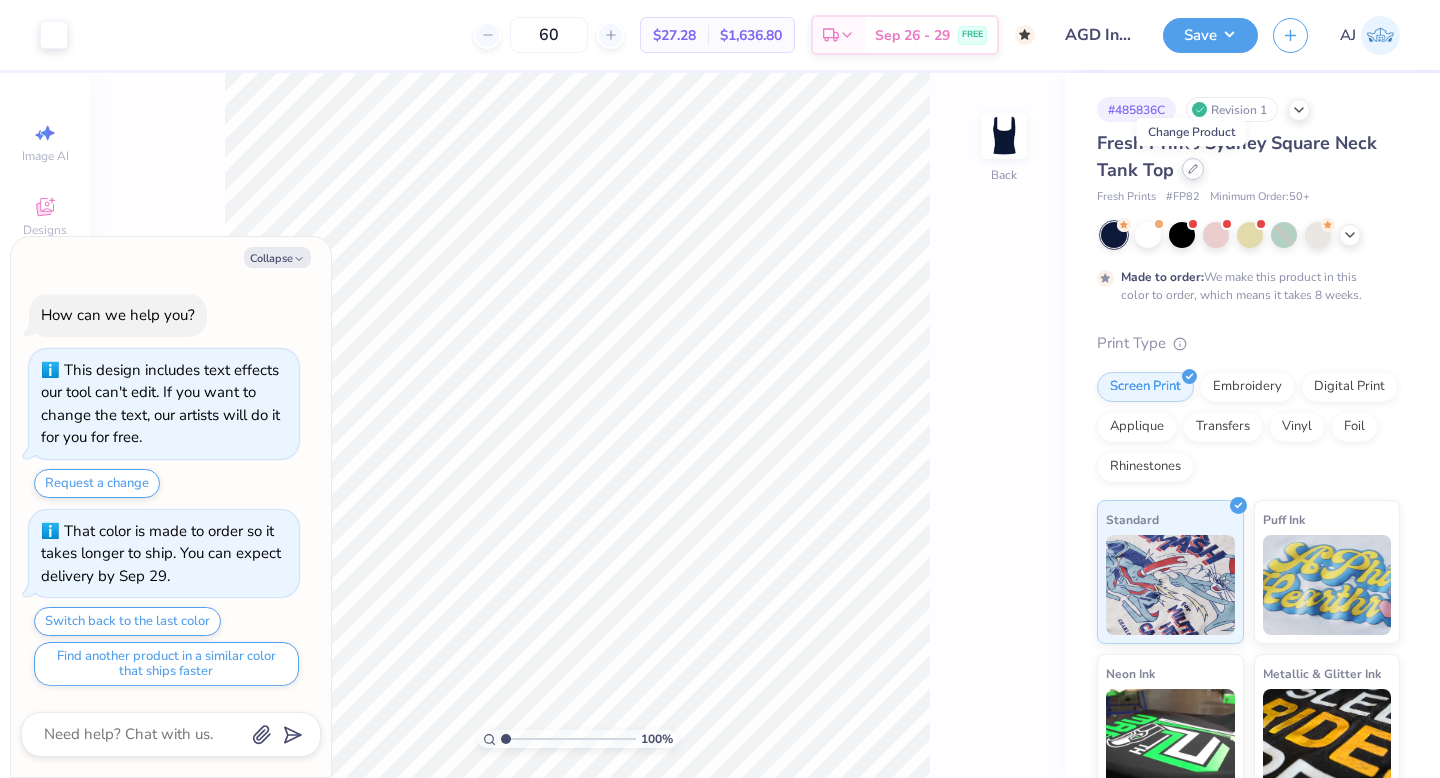 click 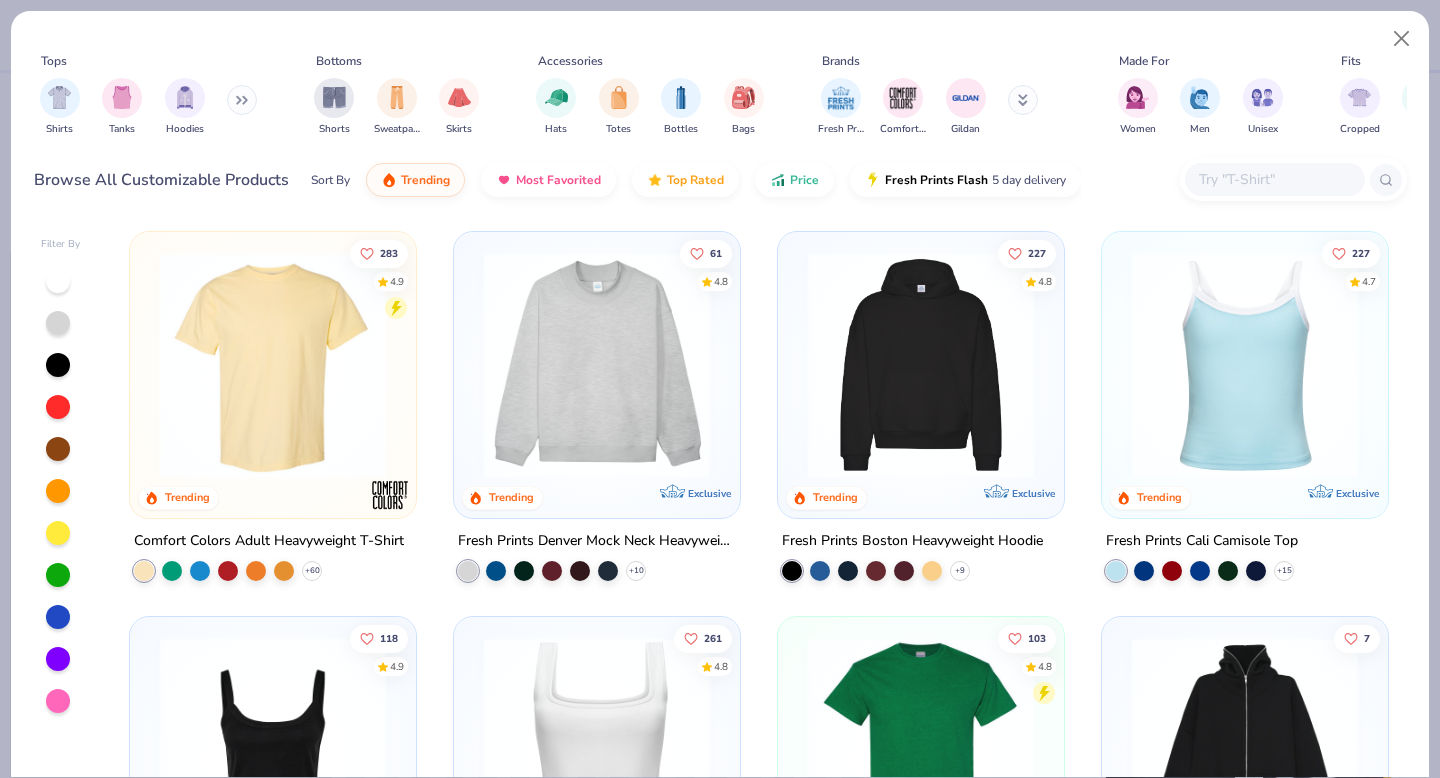 click on "Shirts Tanks Hoodies" at bounding box center [149, 107] 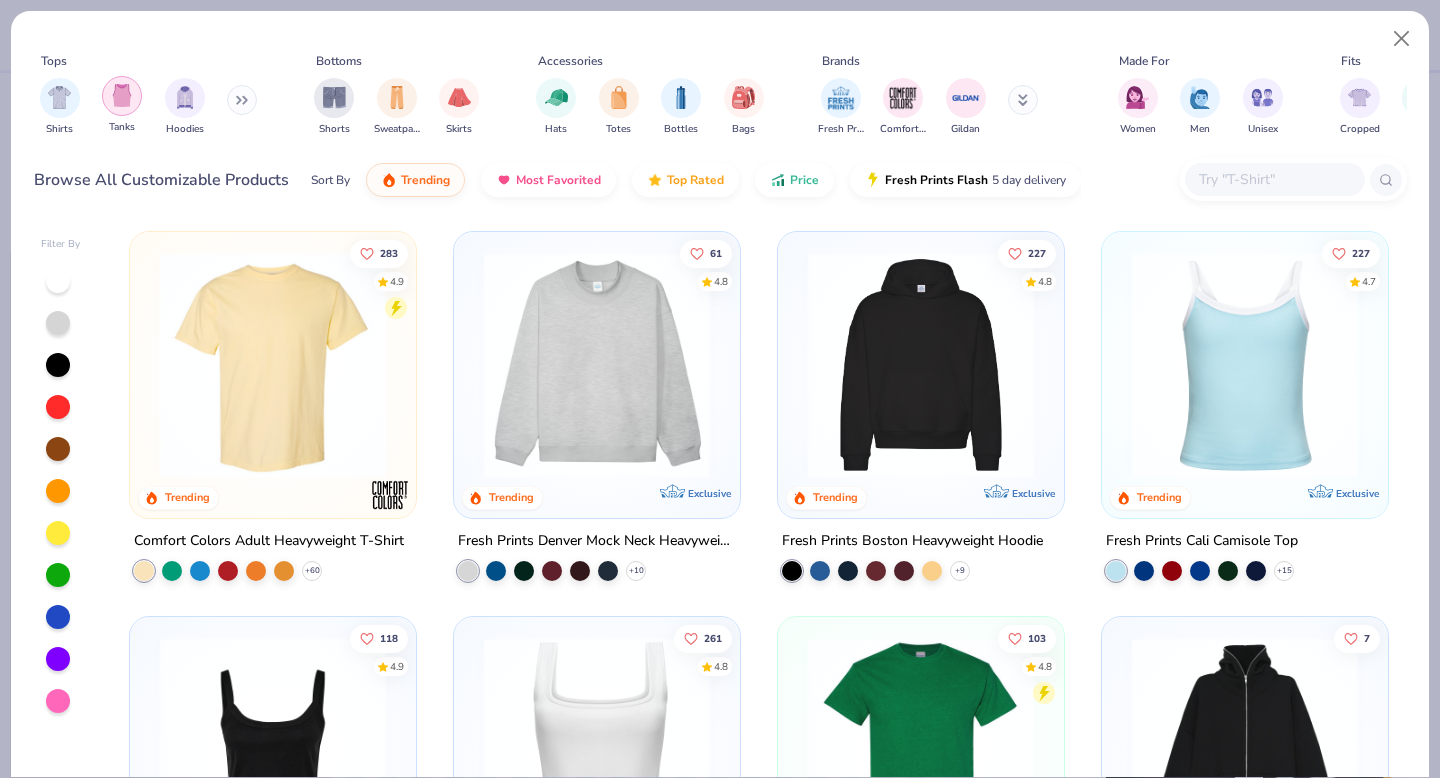 click at bounding box center [122, 96] 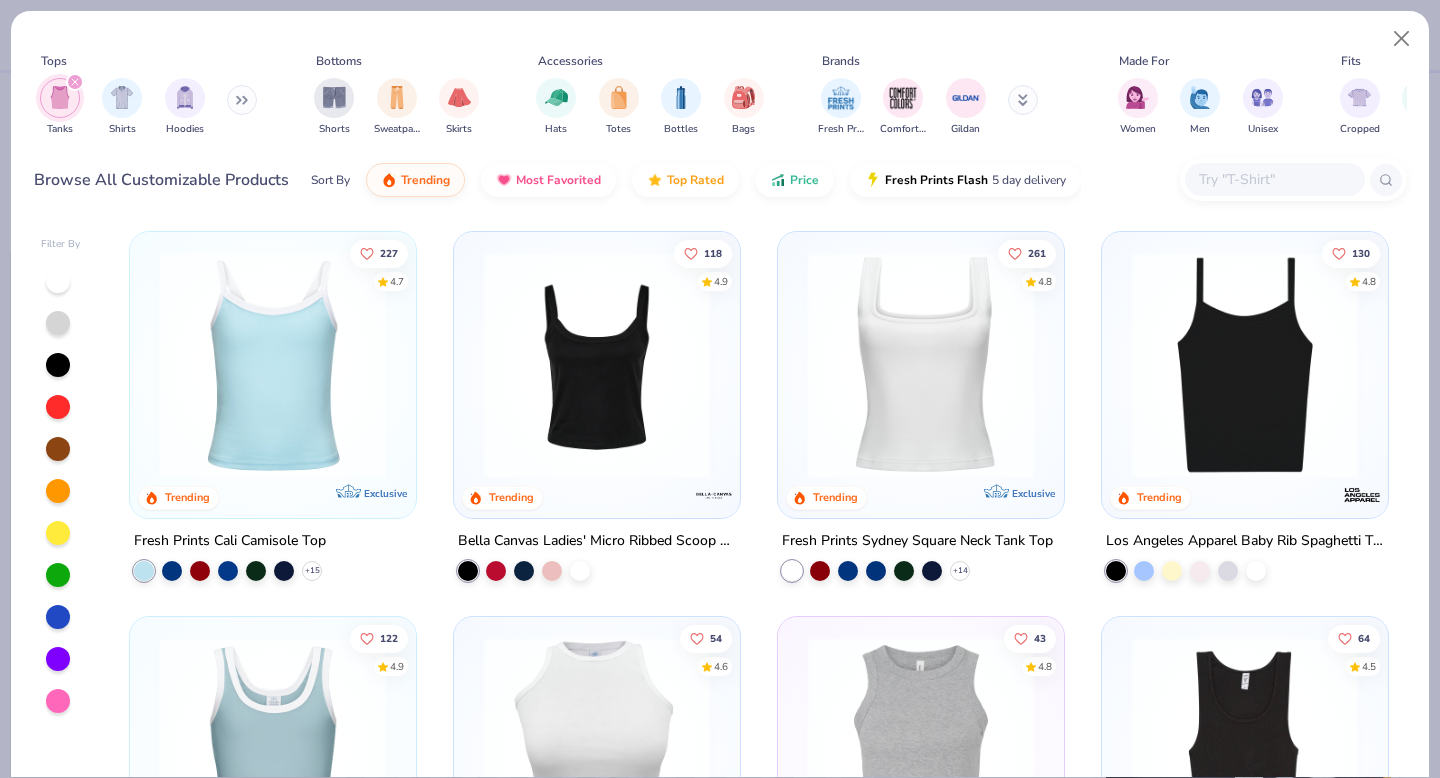 click at bounding box center (58, 617) 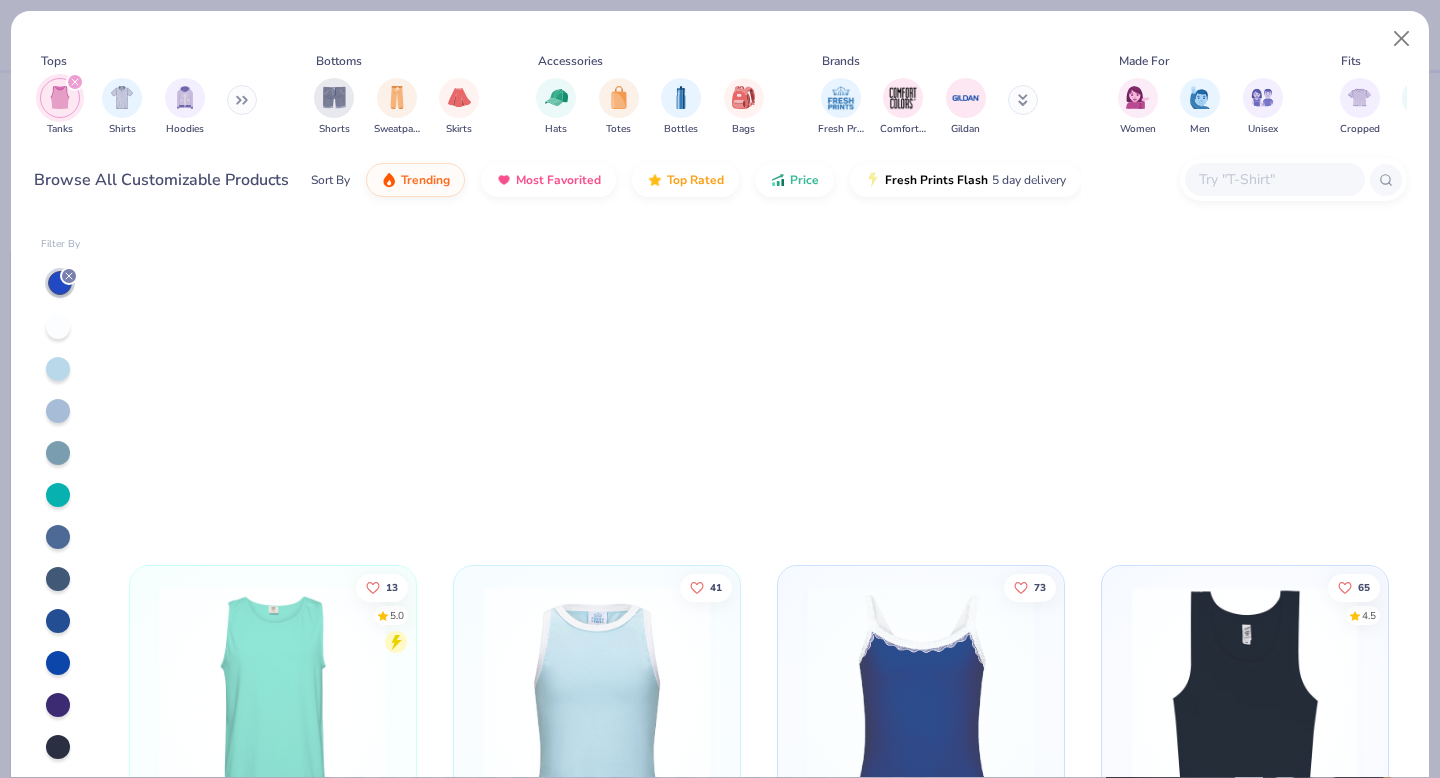 scroll, scrollTop: 0, scrollLeft: 0, axis: both 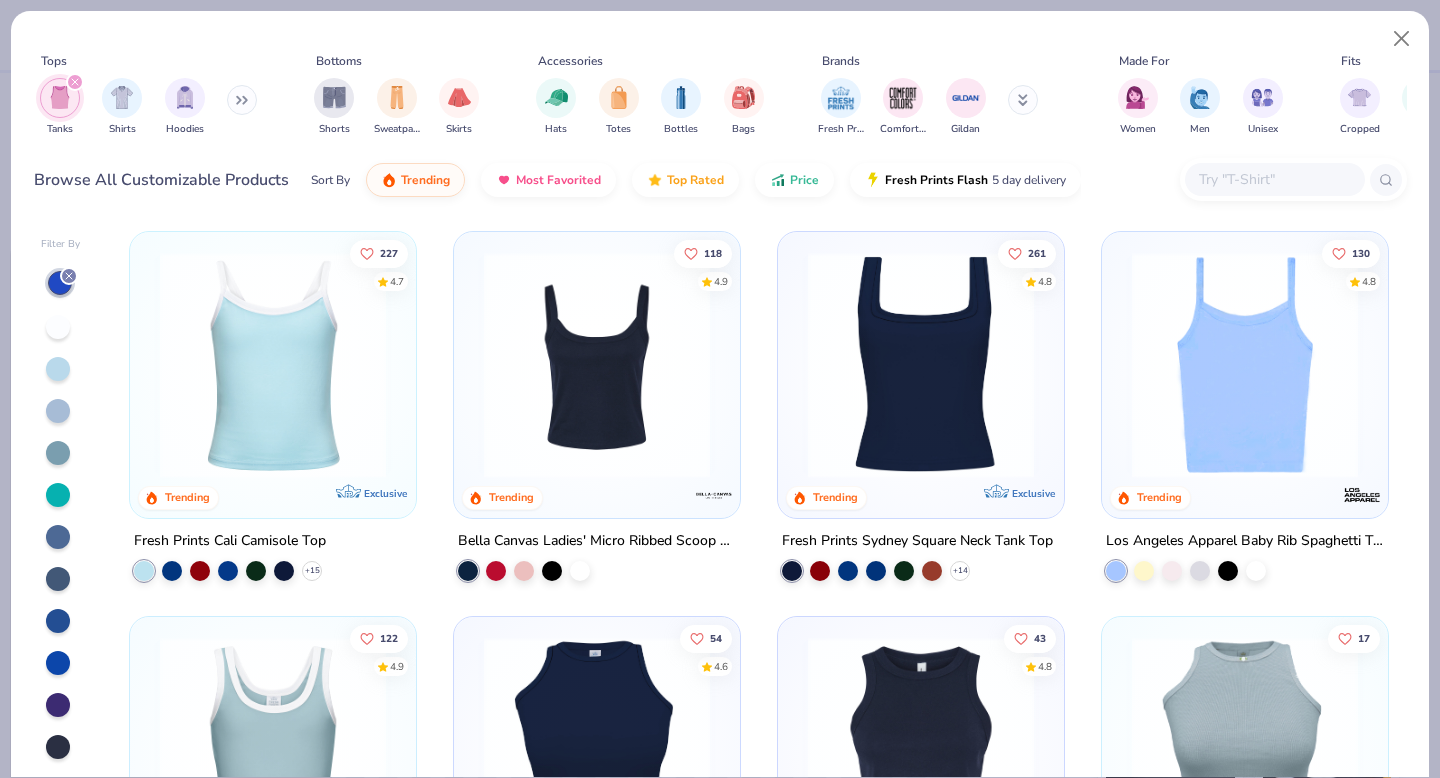 click at bounding box center [58, 621] 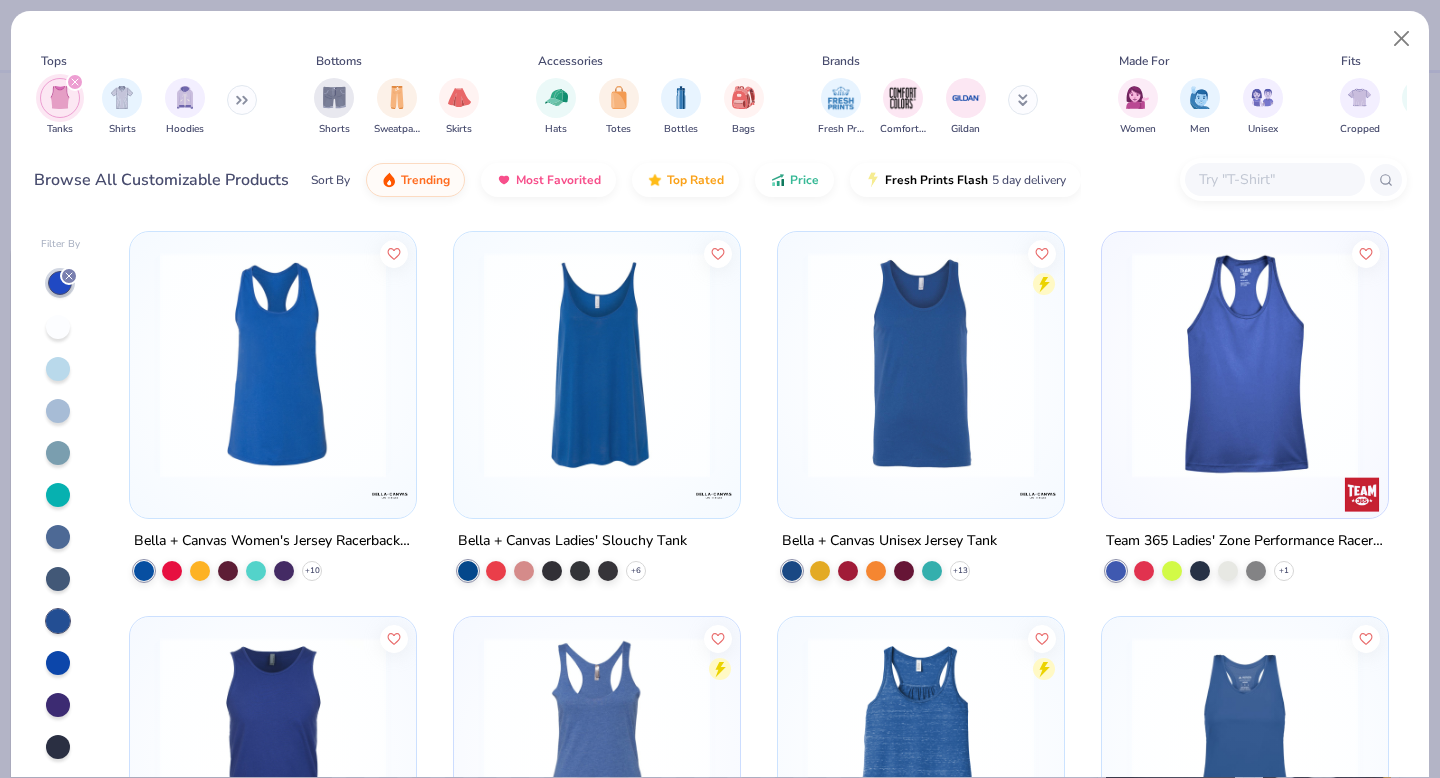 click at bounding box center [58, 579] 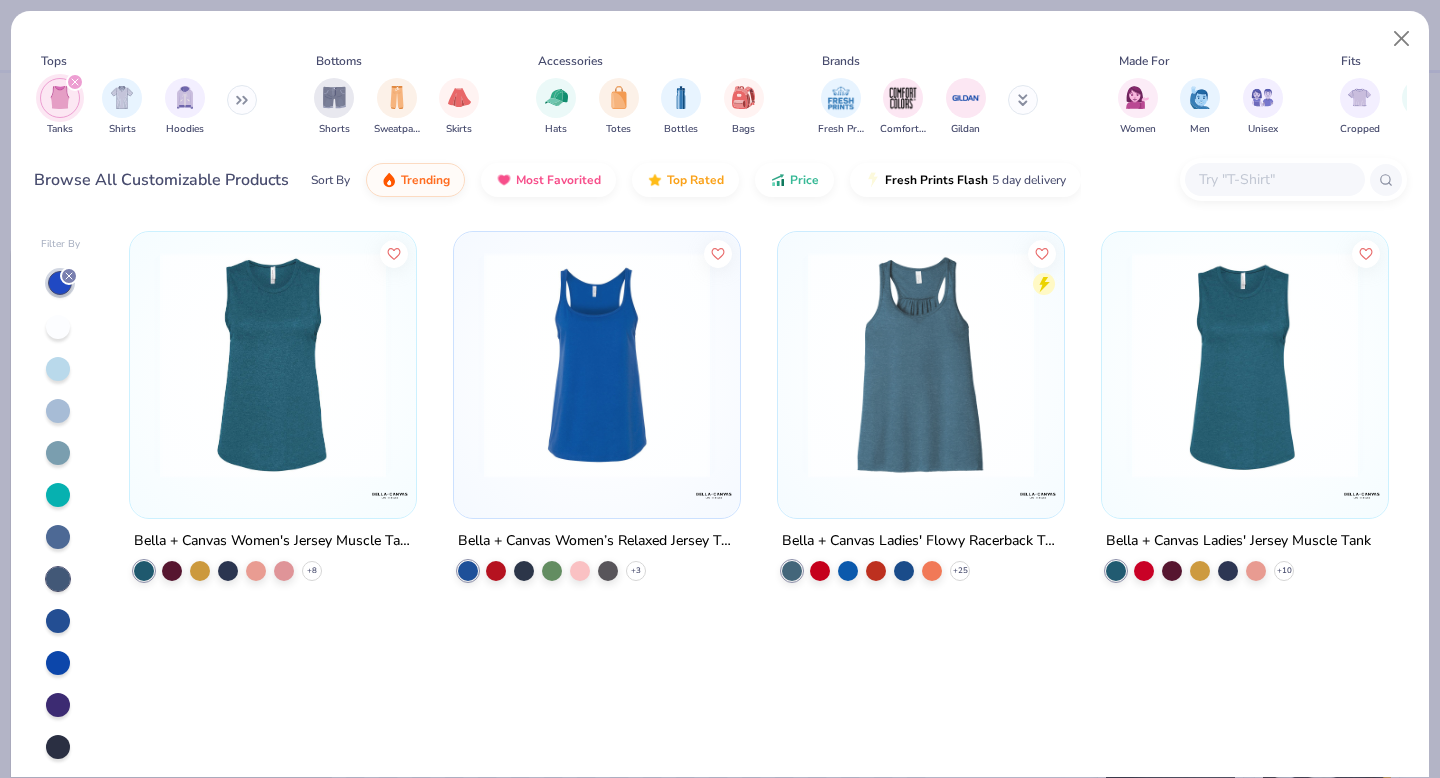 click at bounding box center (58, 369) 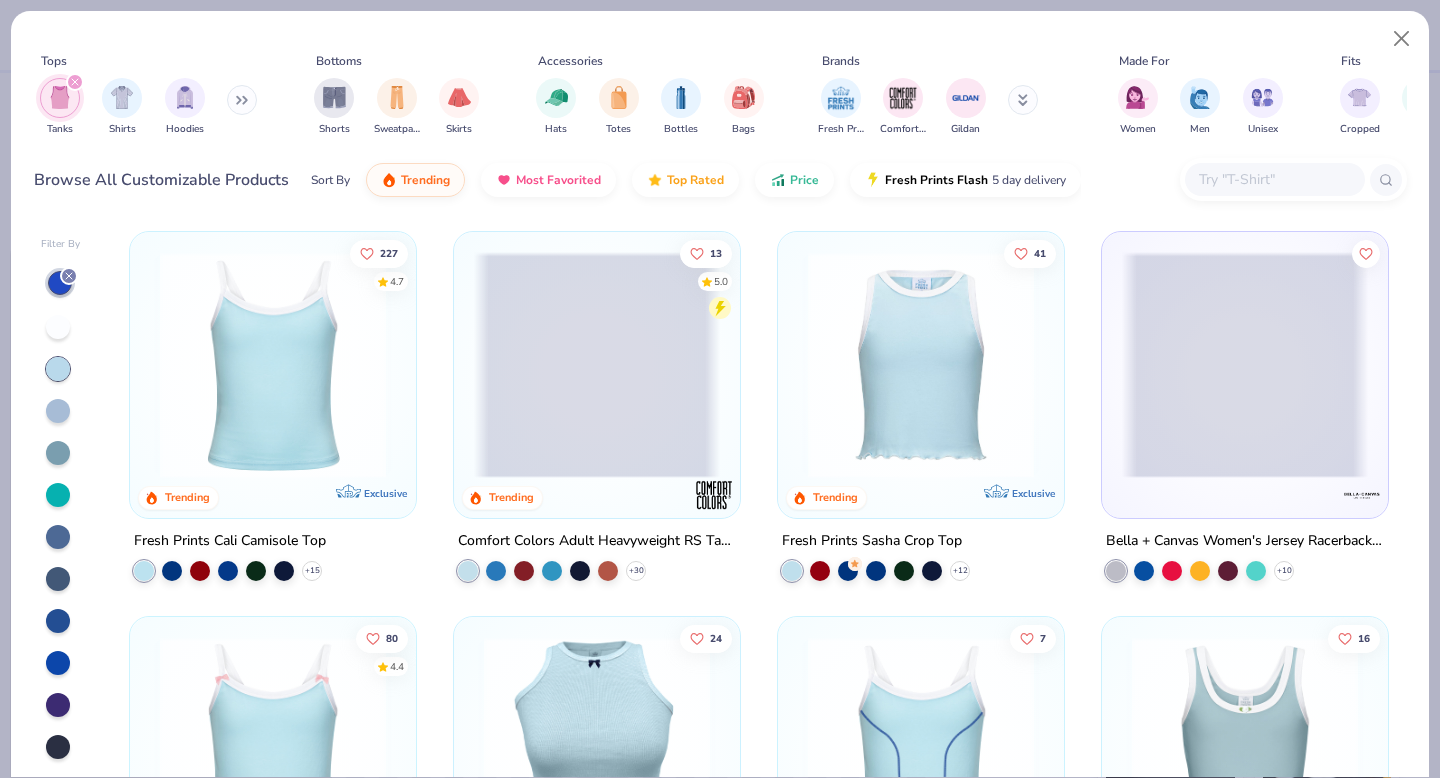 click at bounding box center [58, 411] 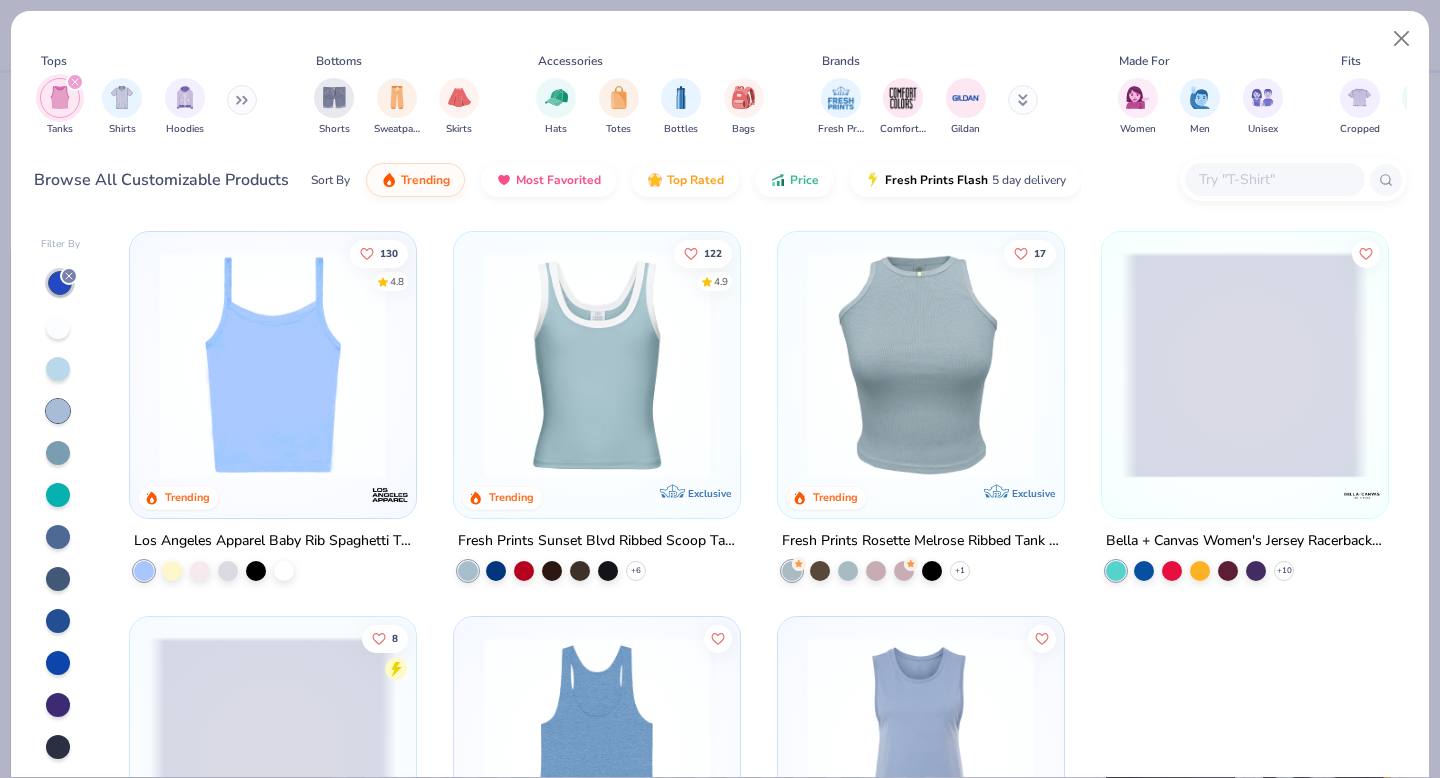 click at bounding box center [58, 453] 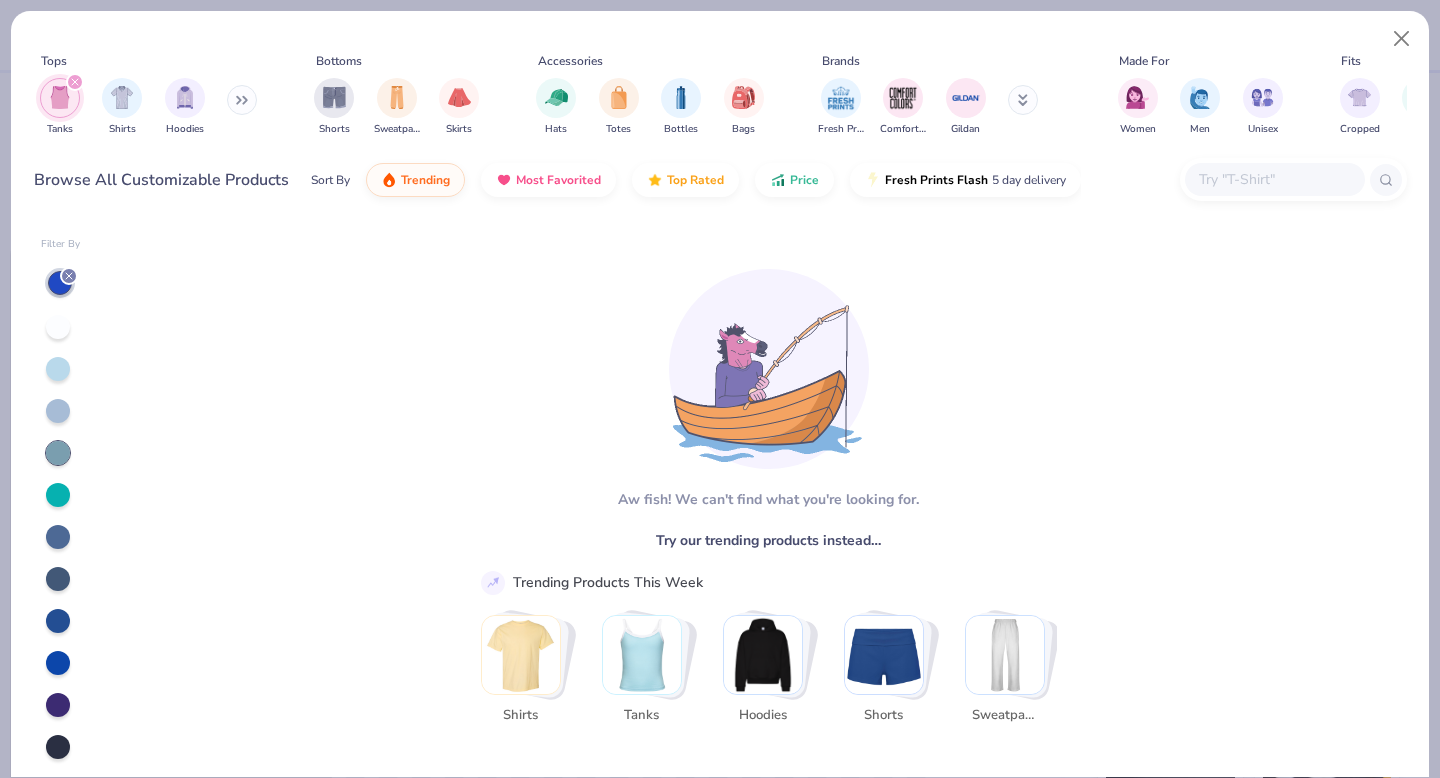 click at bounding box center (61, 535) 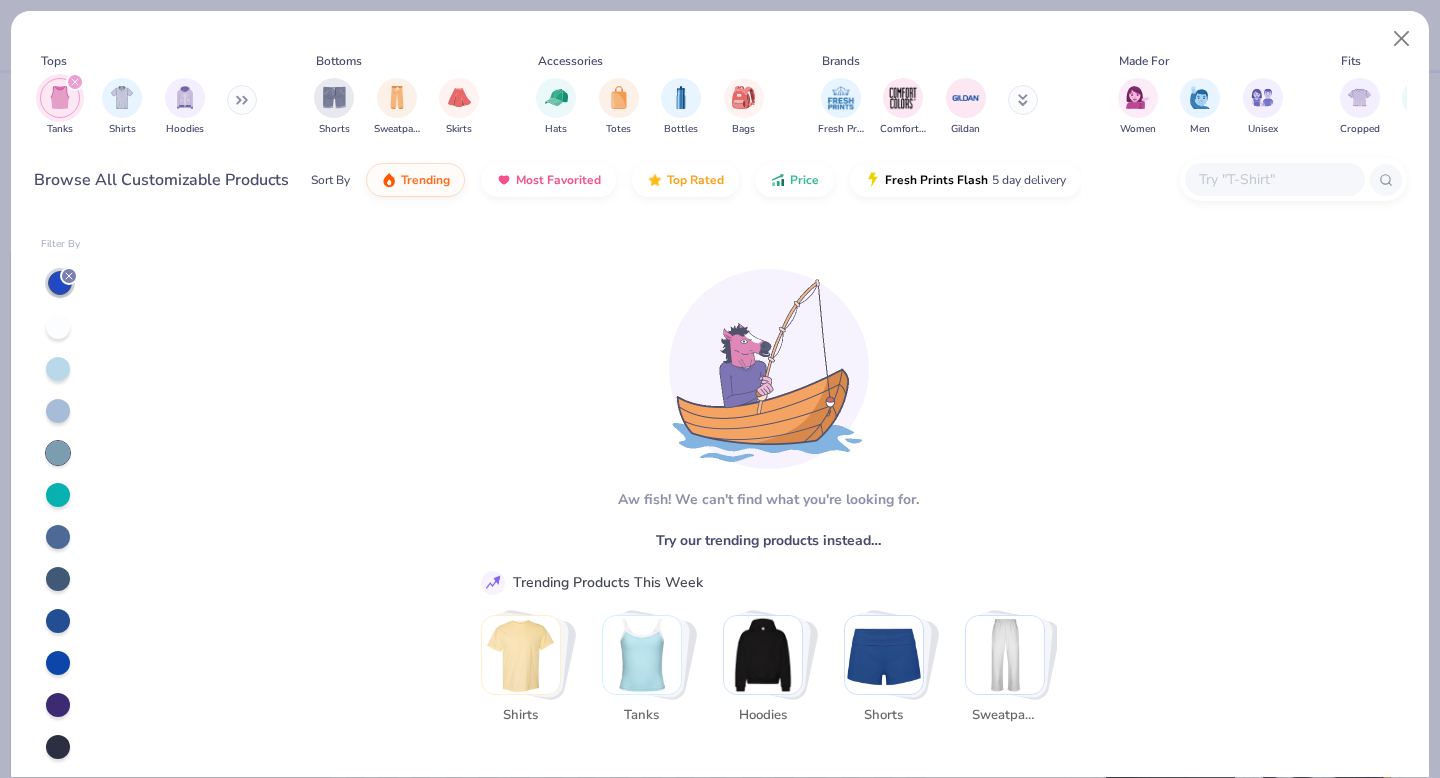 click at bounding box center (58, 411) 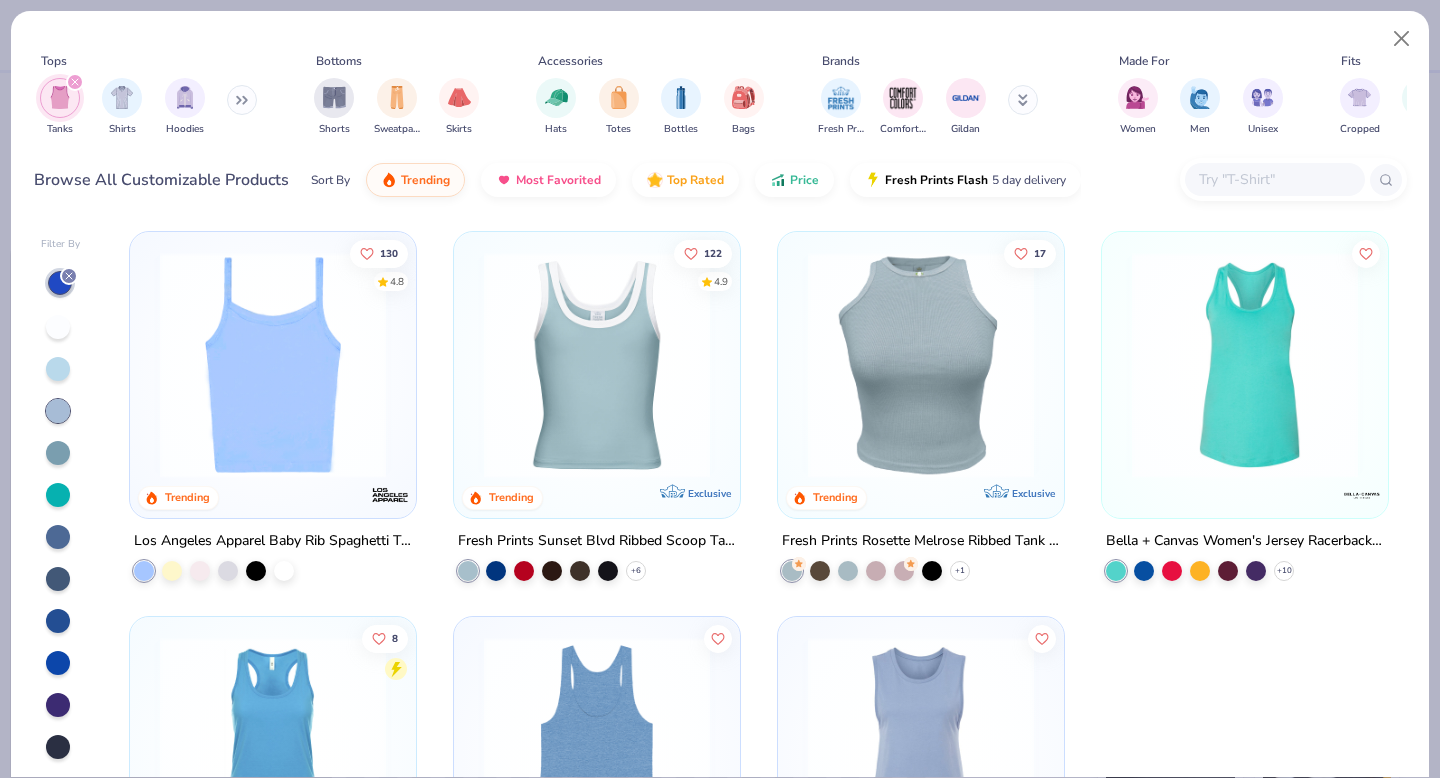 click at bounding box center [58, 537] 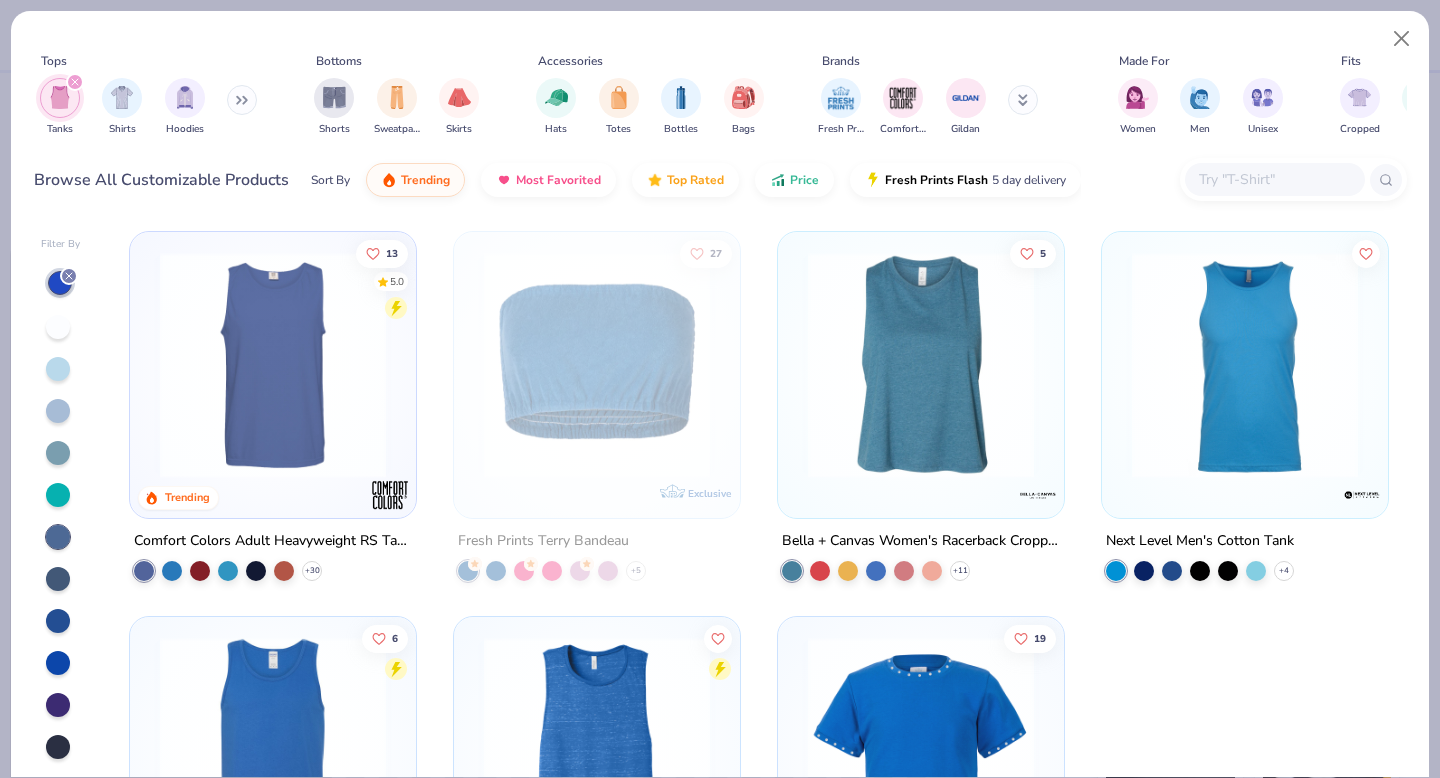 scroll, scrollTop: 44, scrollLeft: 0, axis: vertical 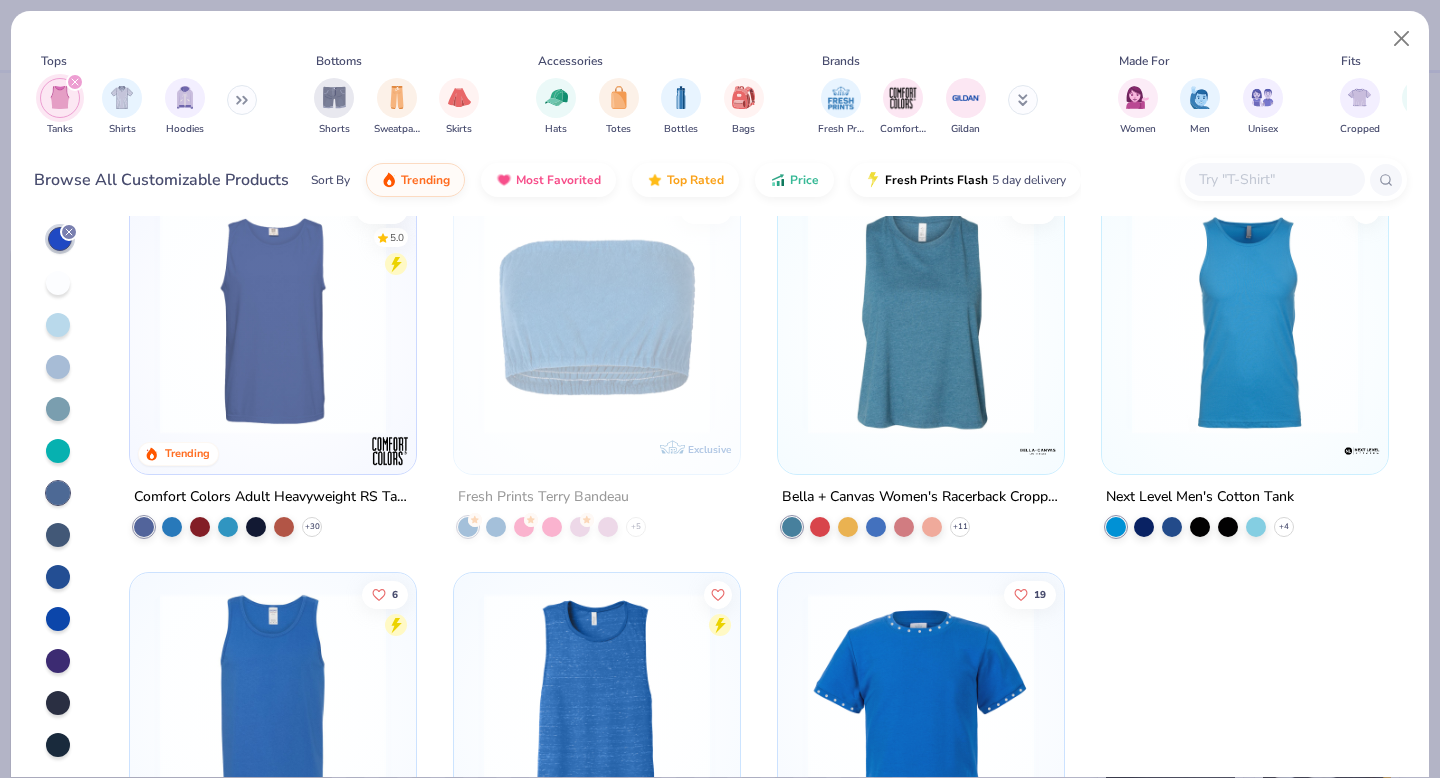 click at bounding box center [58, 703] 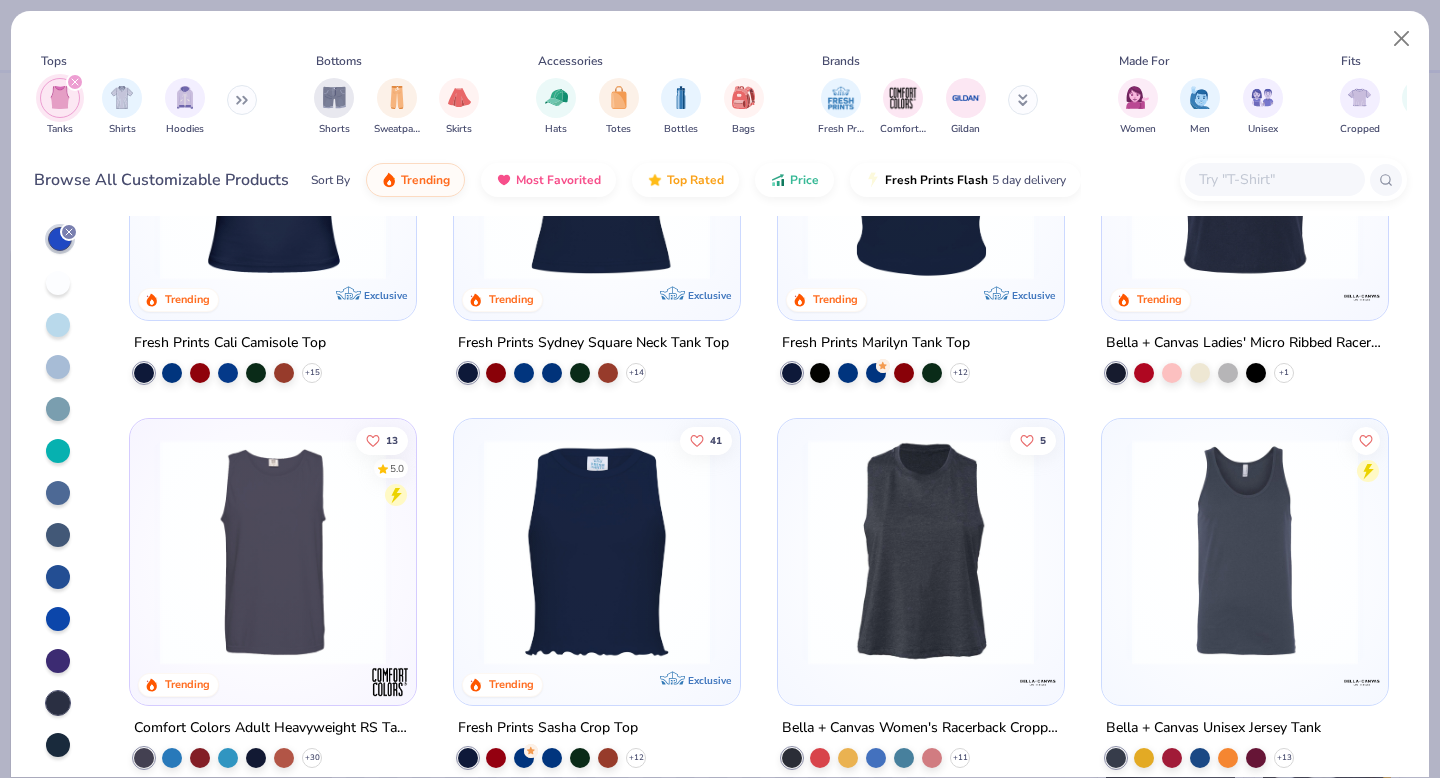 scroll, scrollTop: 0, scrollLeft: 0, axis: both 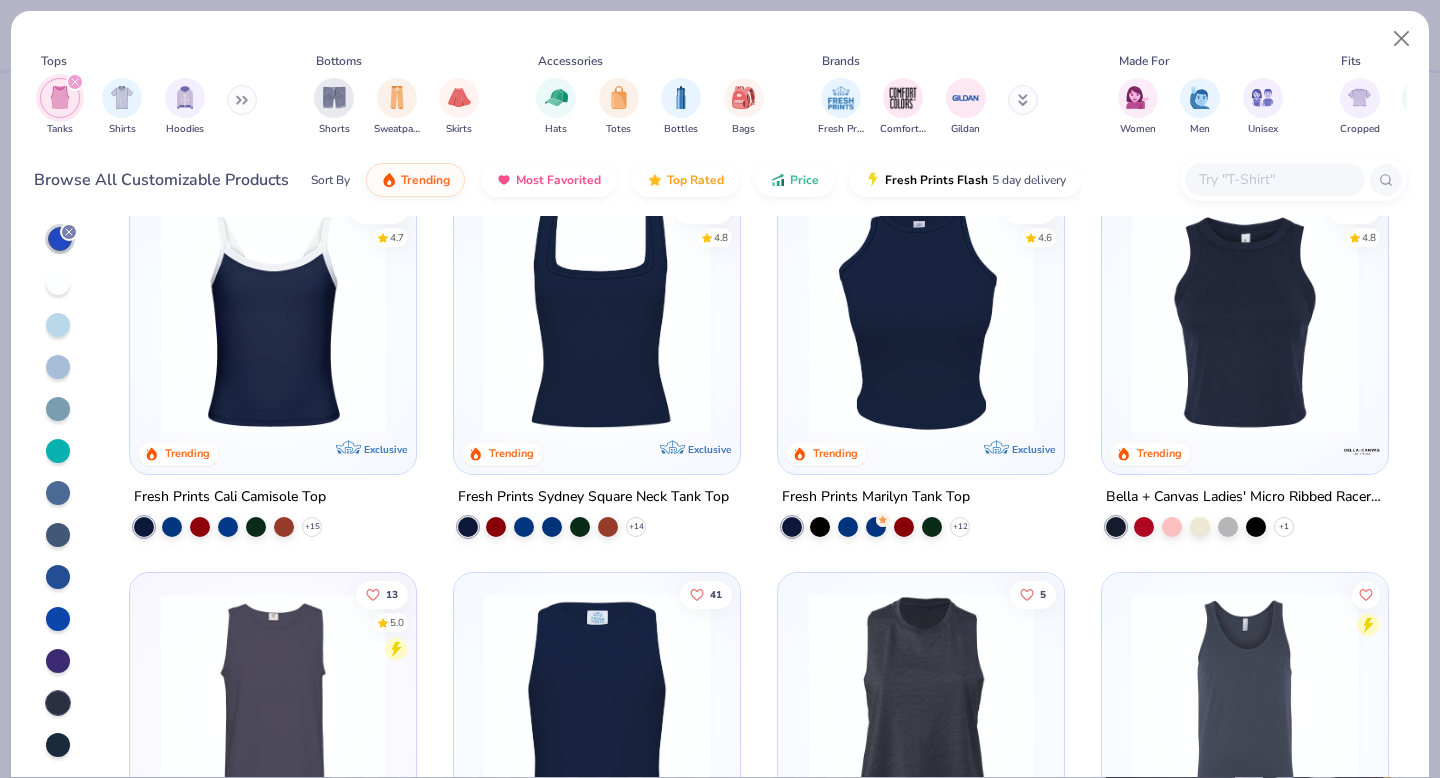 click at bounding box center (58, 745) 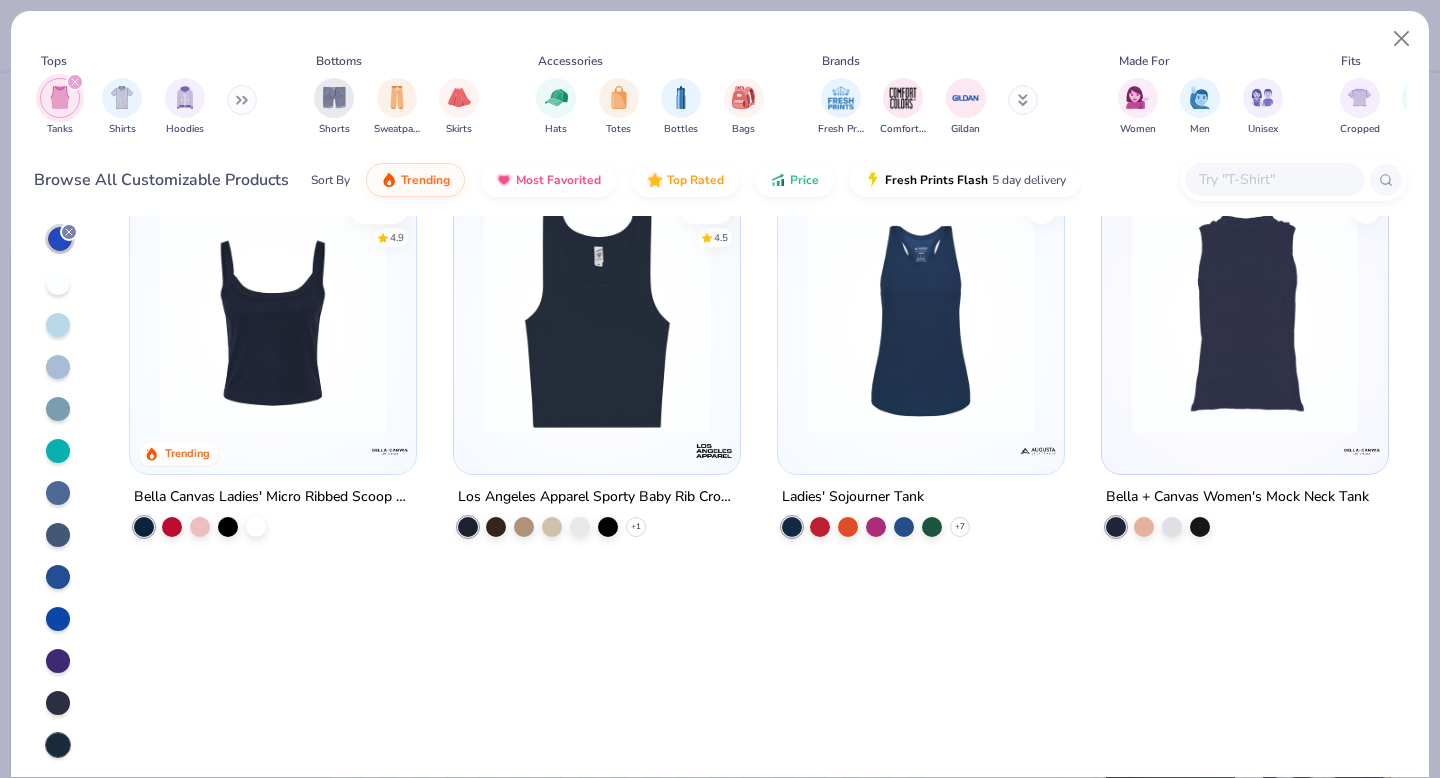 click at bounding box center (273, 321) 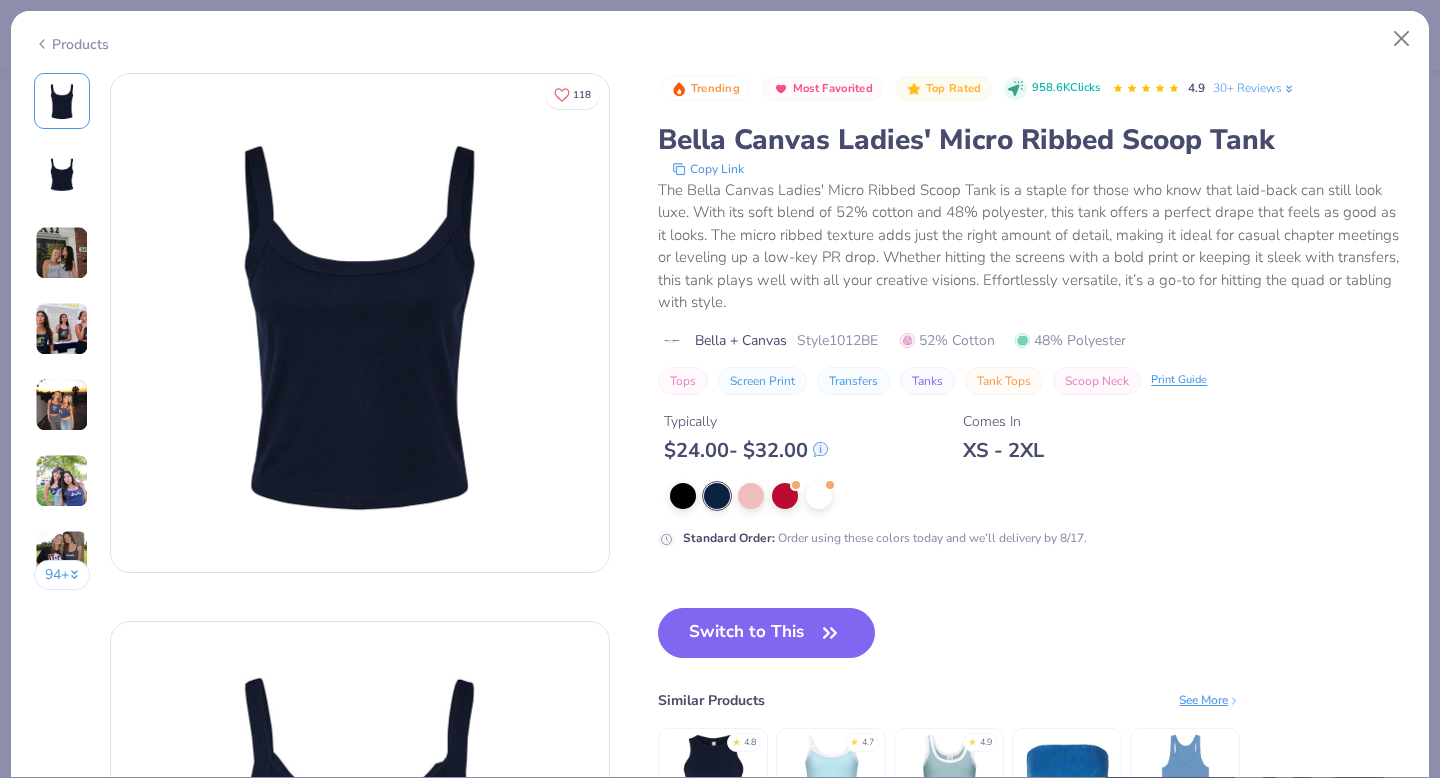 type on "x" 